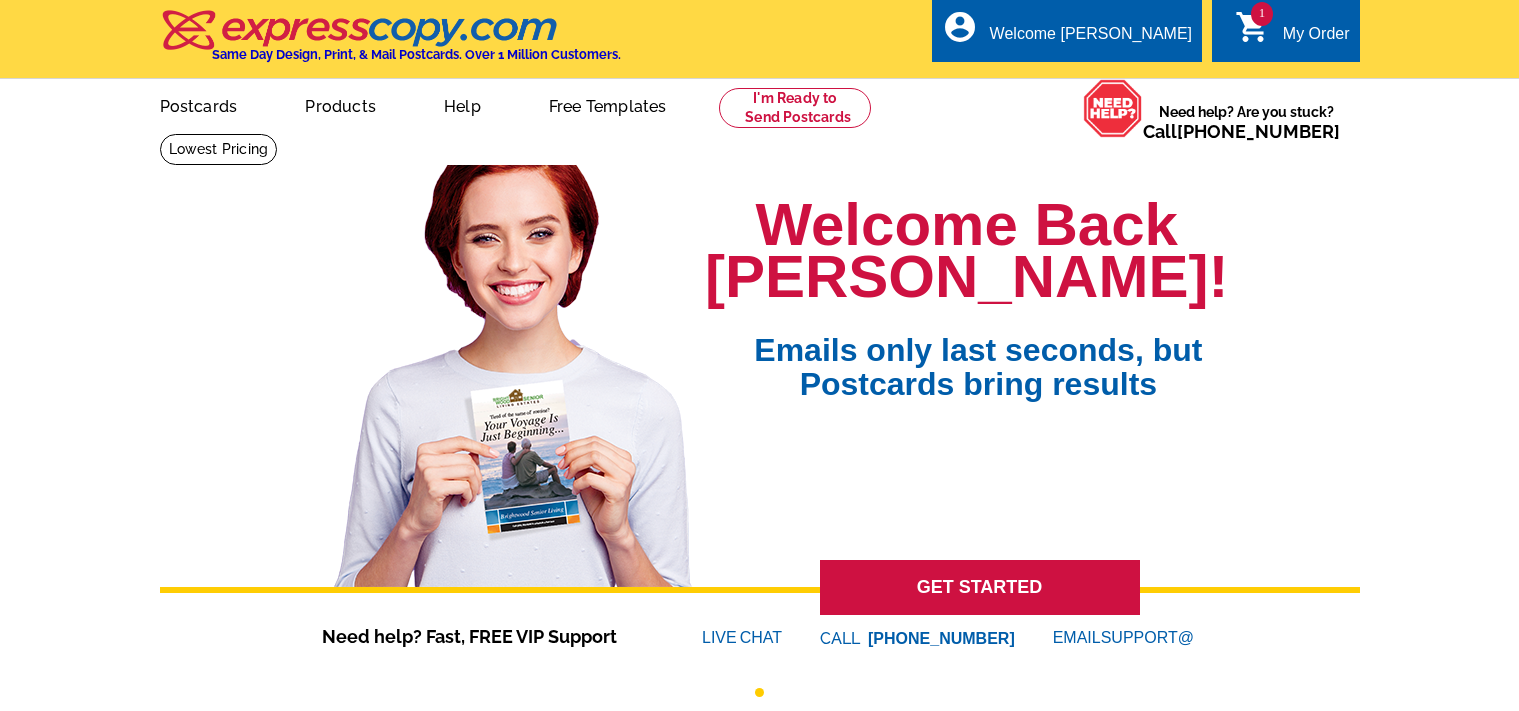 scroll, scrollTop: 0, scrollLeft: 0, axis: both 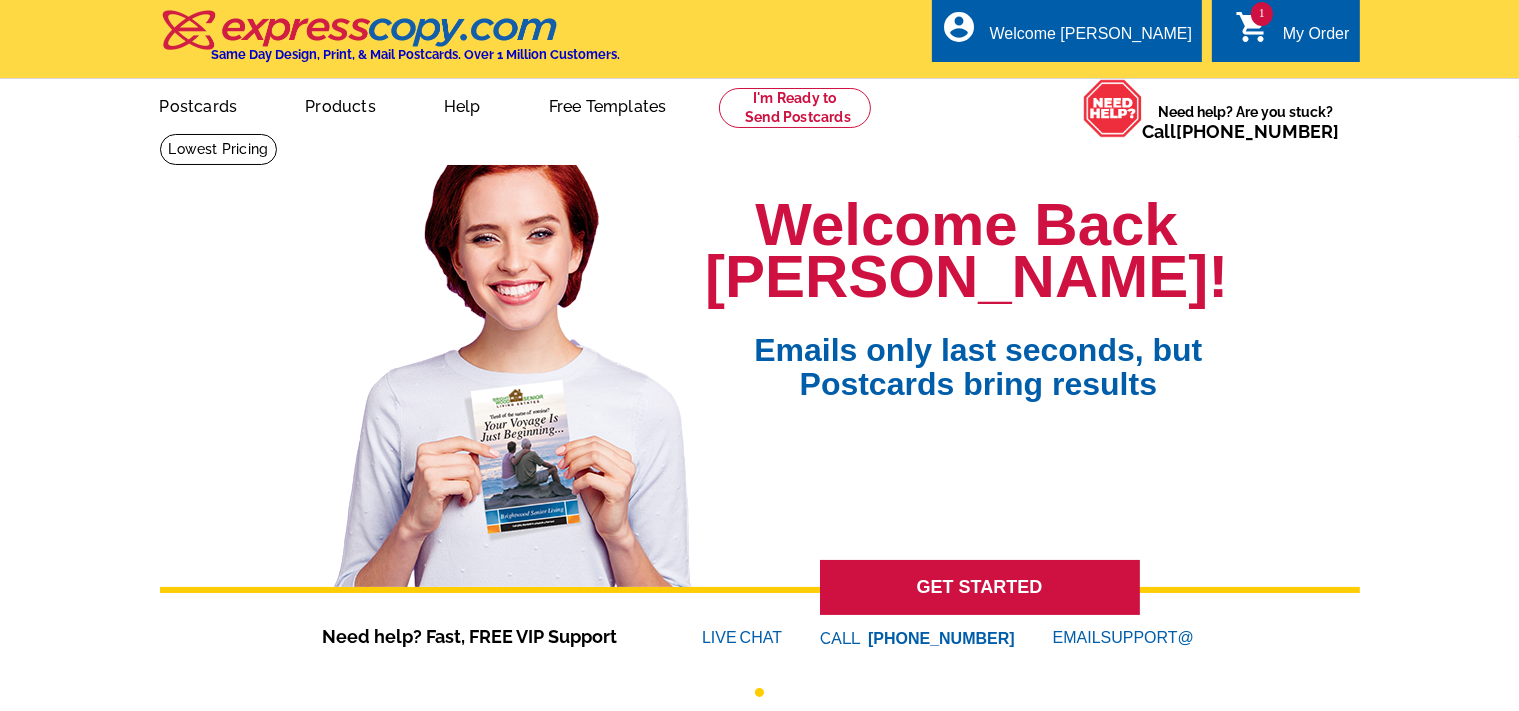 click on "shopping_cart" at bounding box center (1253, 27) 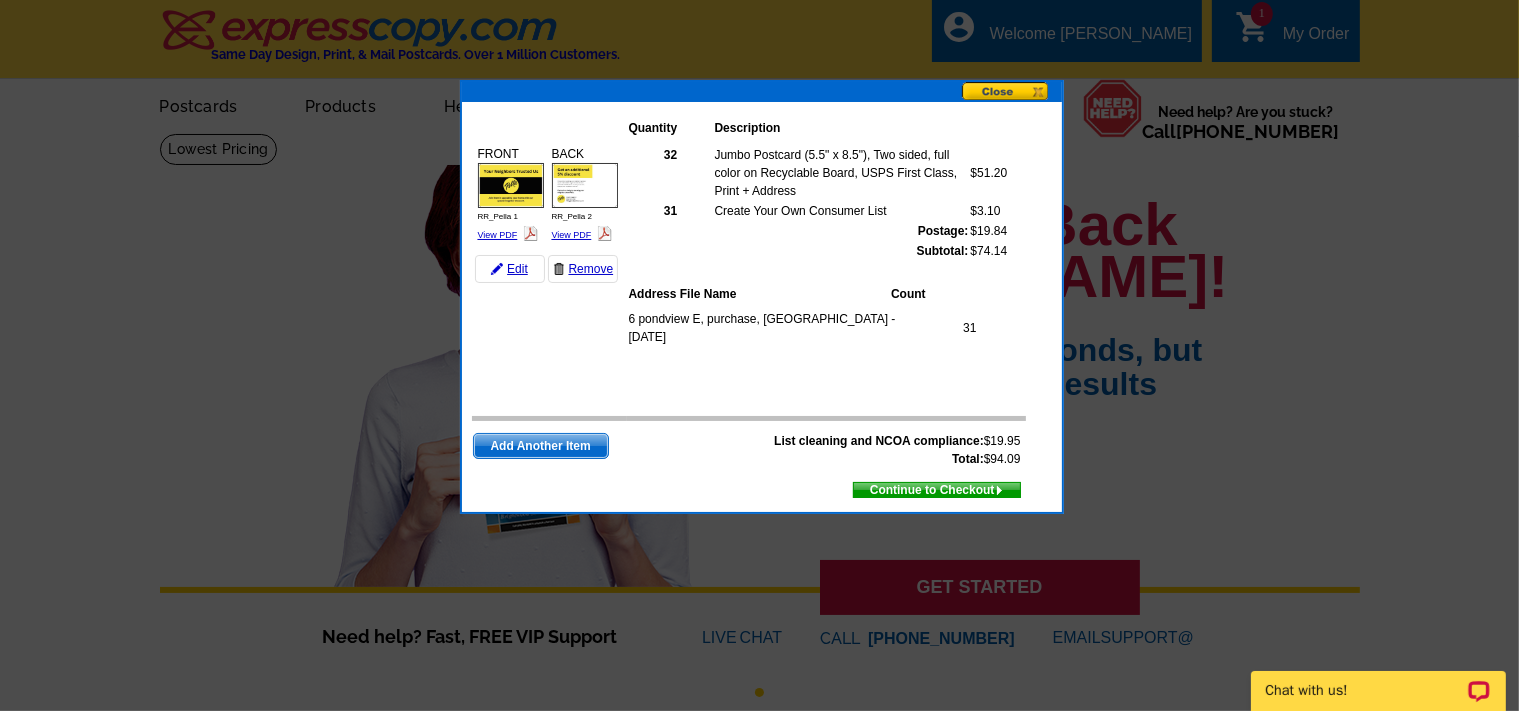 scroll, scrollTop: 0, scrollLeft: 0, axis: both 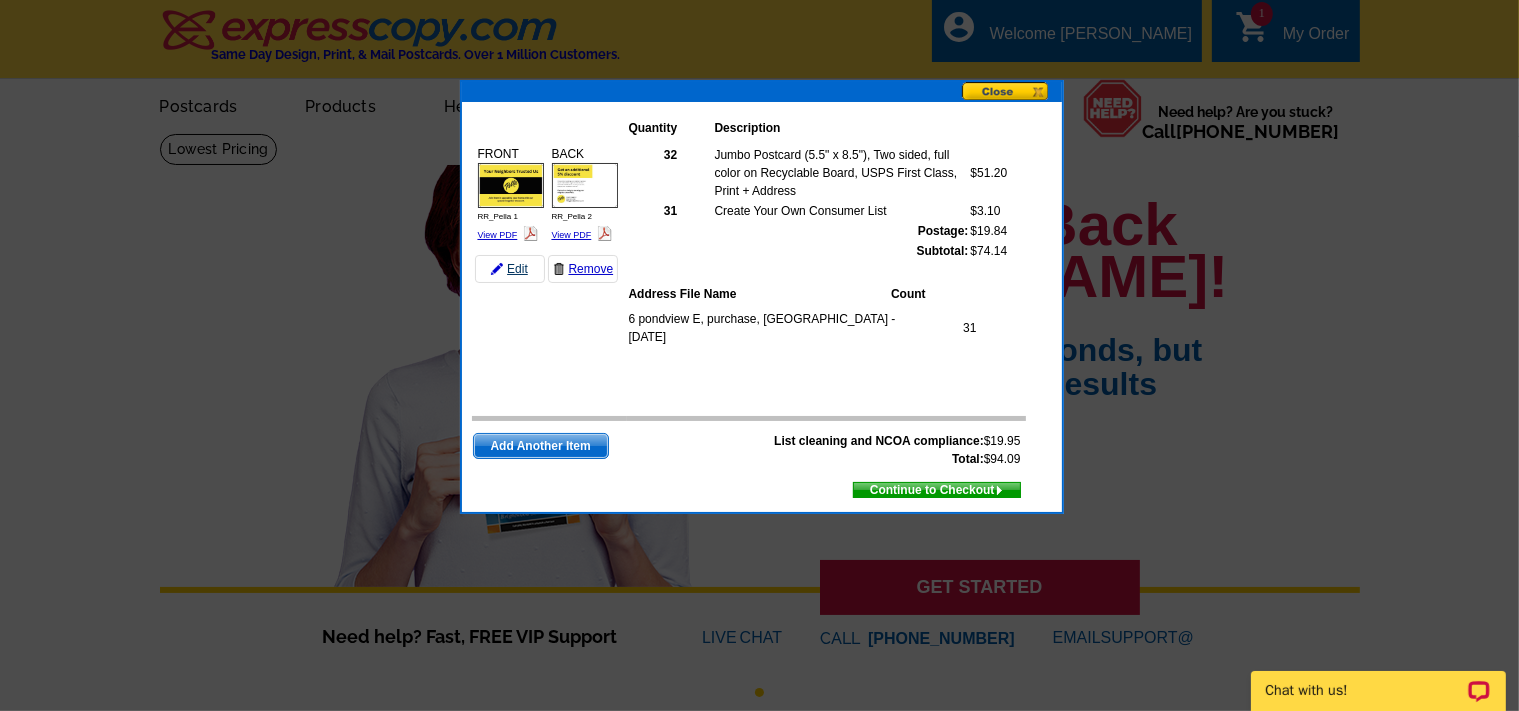 click at bounding box center [497, 269] 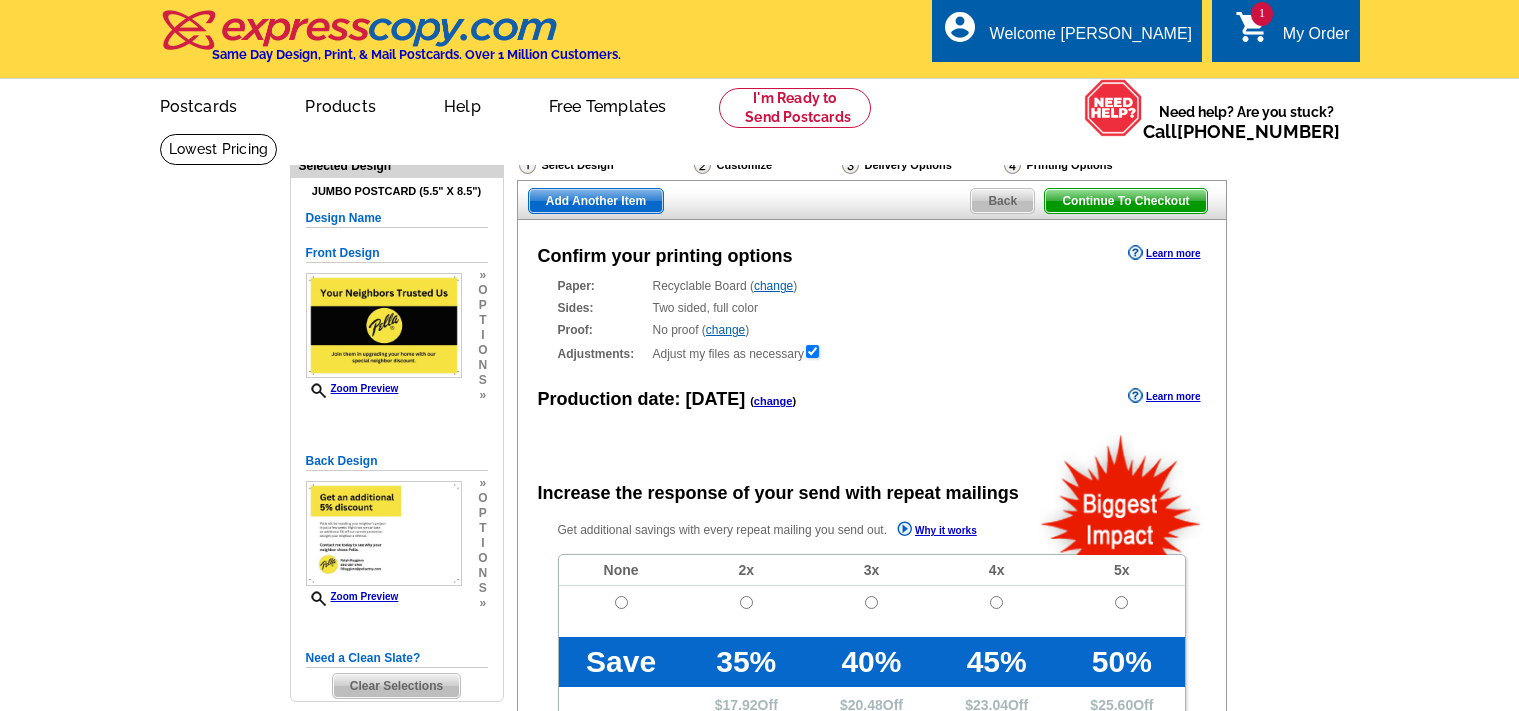 scroll, scrollTop: 0, scrollLeft: 0, axis: both 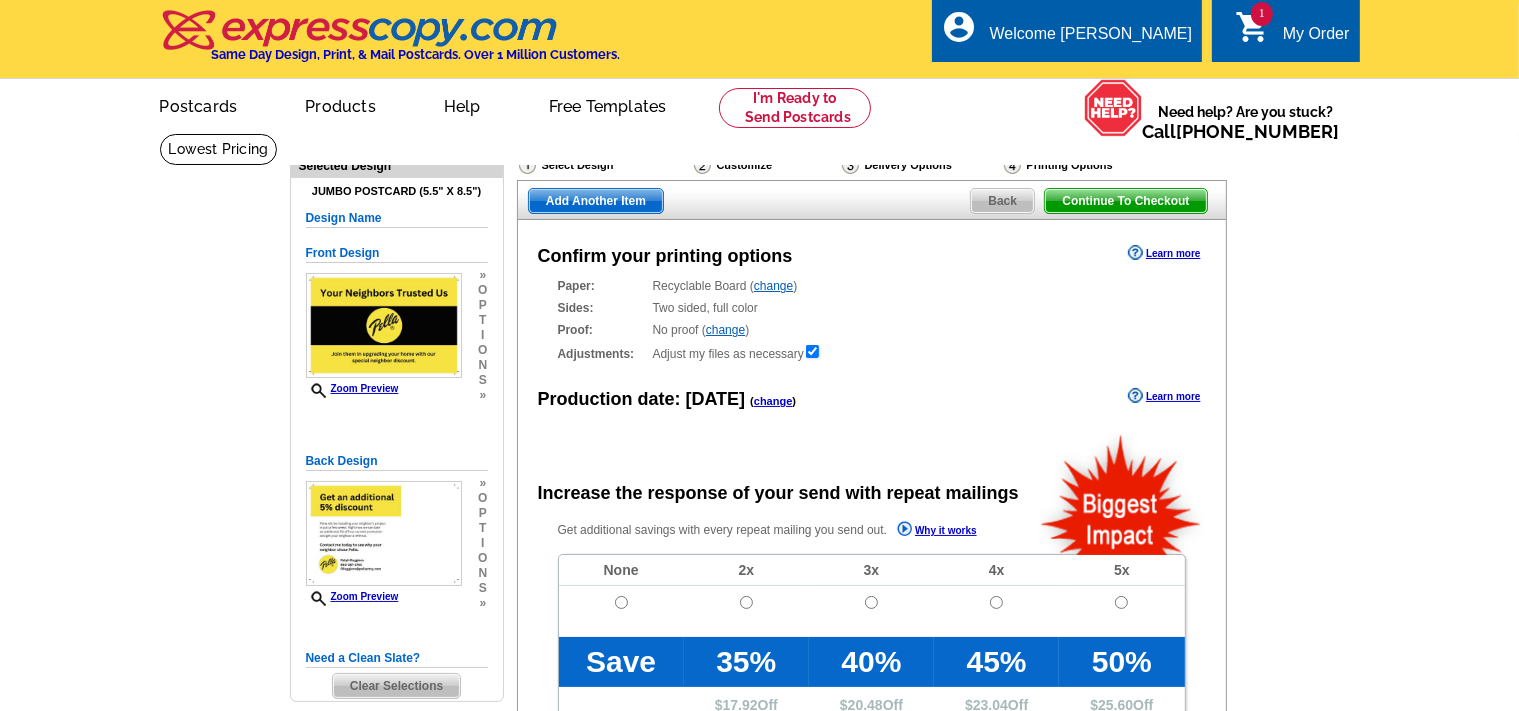 radio on "false" 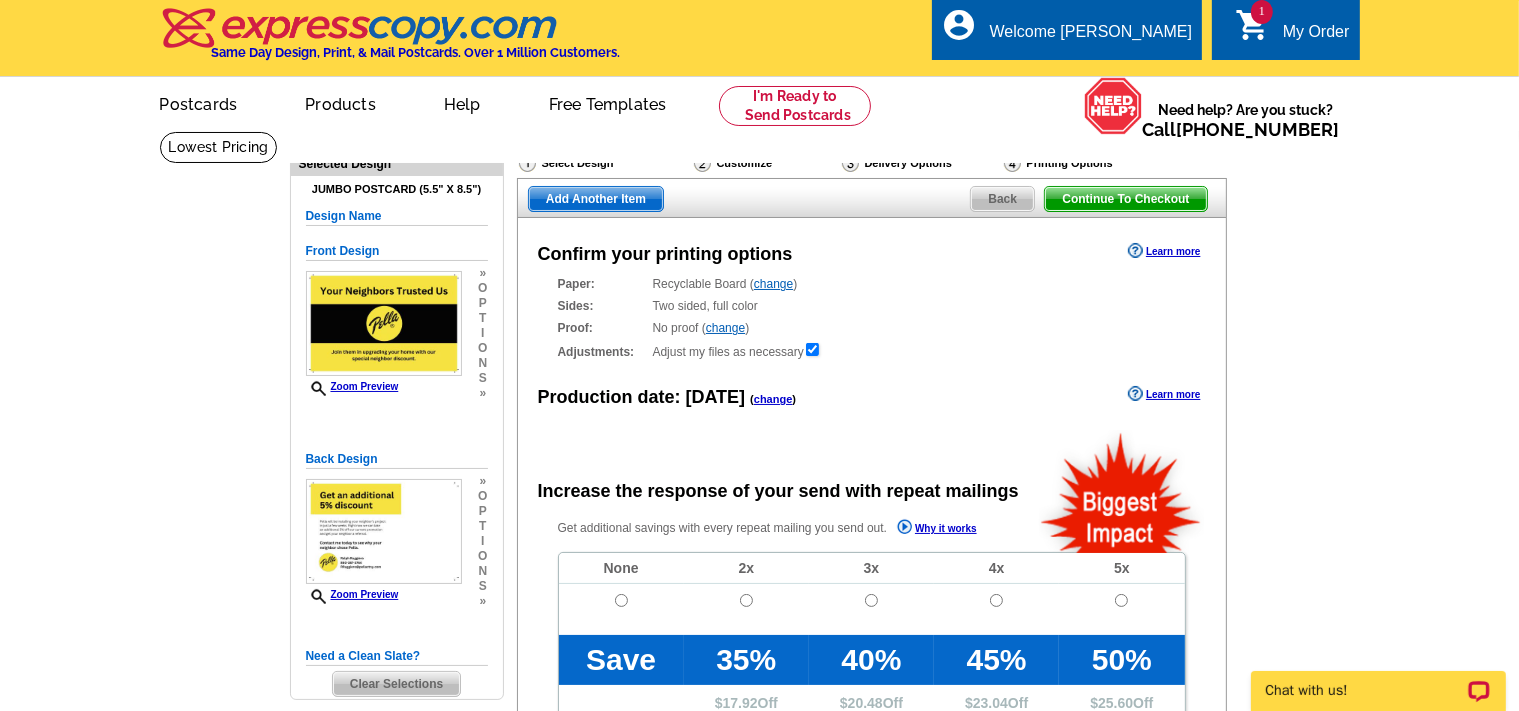 scroll, scrollTop: 0, scrollLeft: 0, axis: both 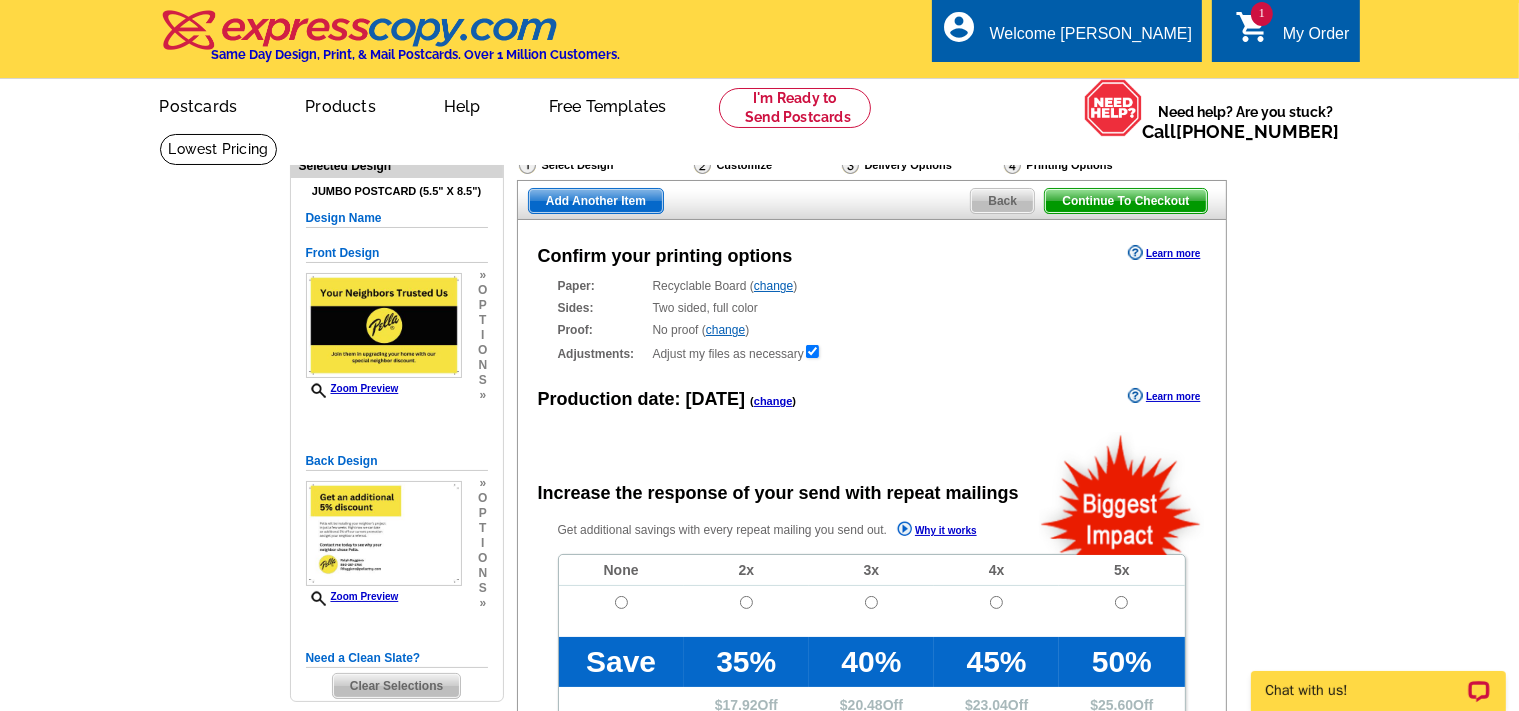 click on "Delivery Options" at bounding box center [921, 167] 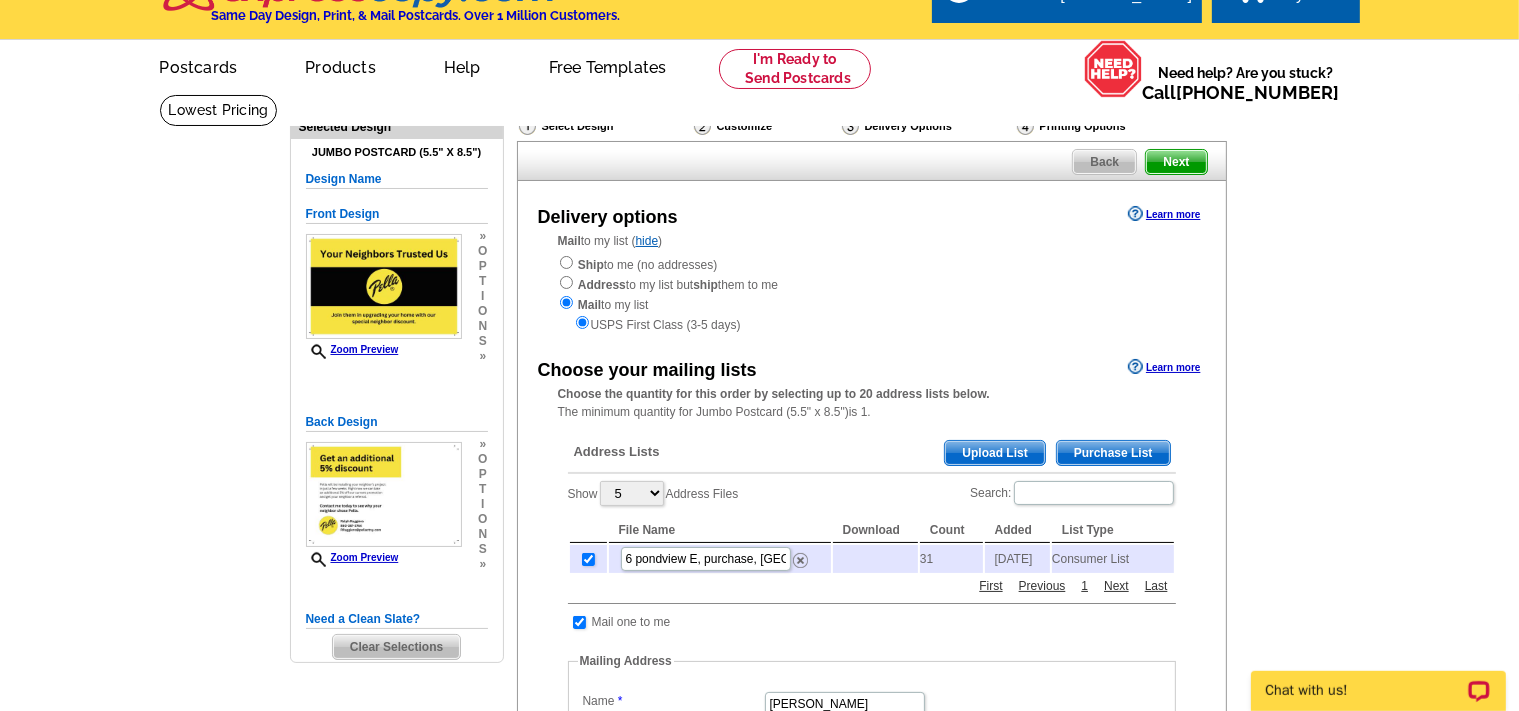 scroll, scrollTop: 0, scrollLeft: 0, axis: both 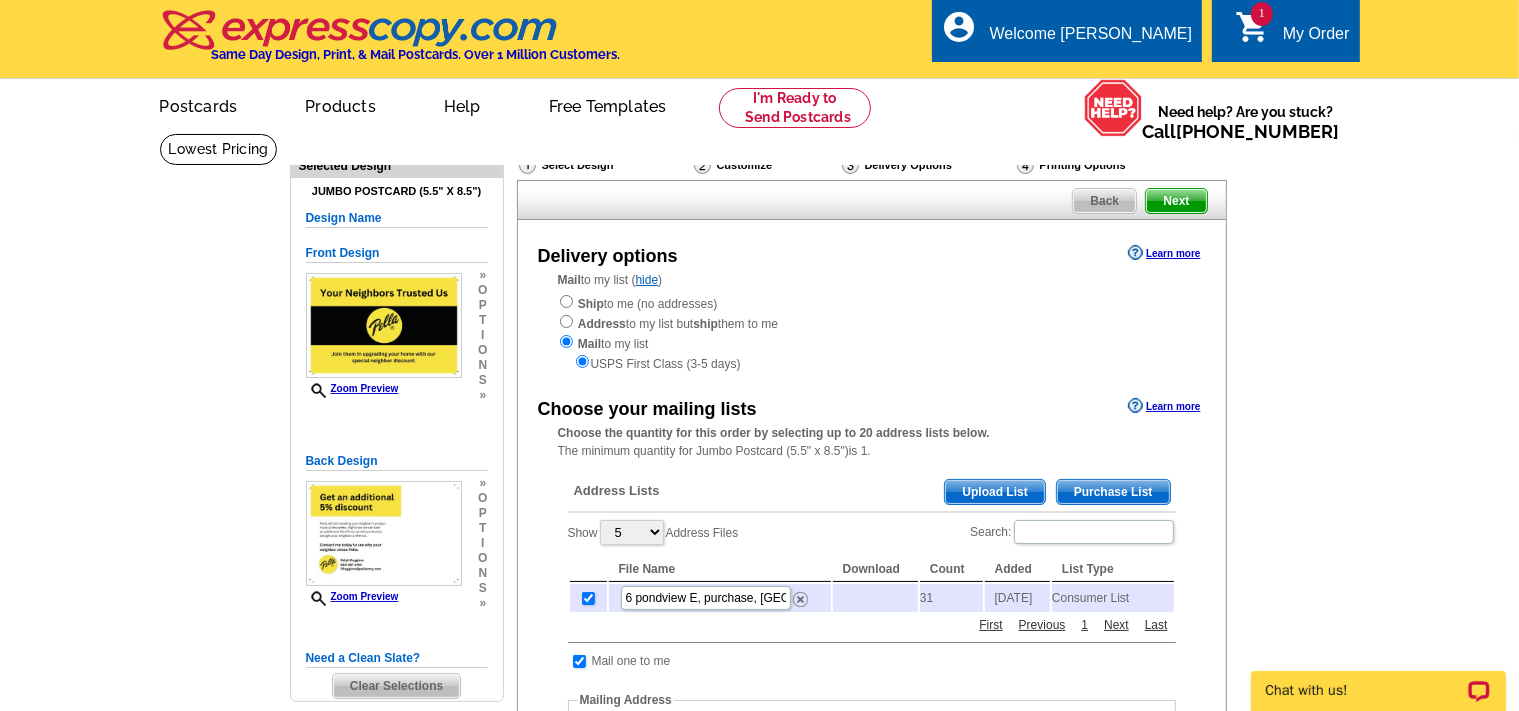 click on "Customize" at bounding box center (766, 165) 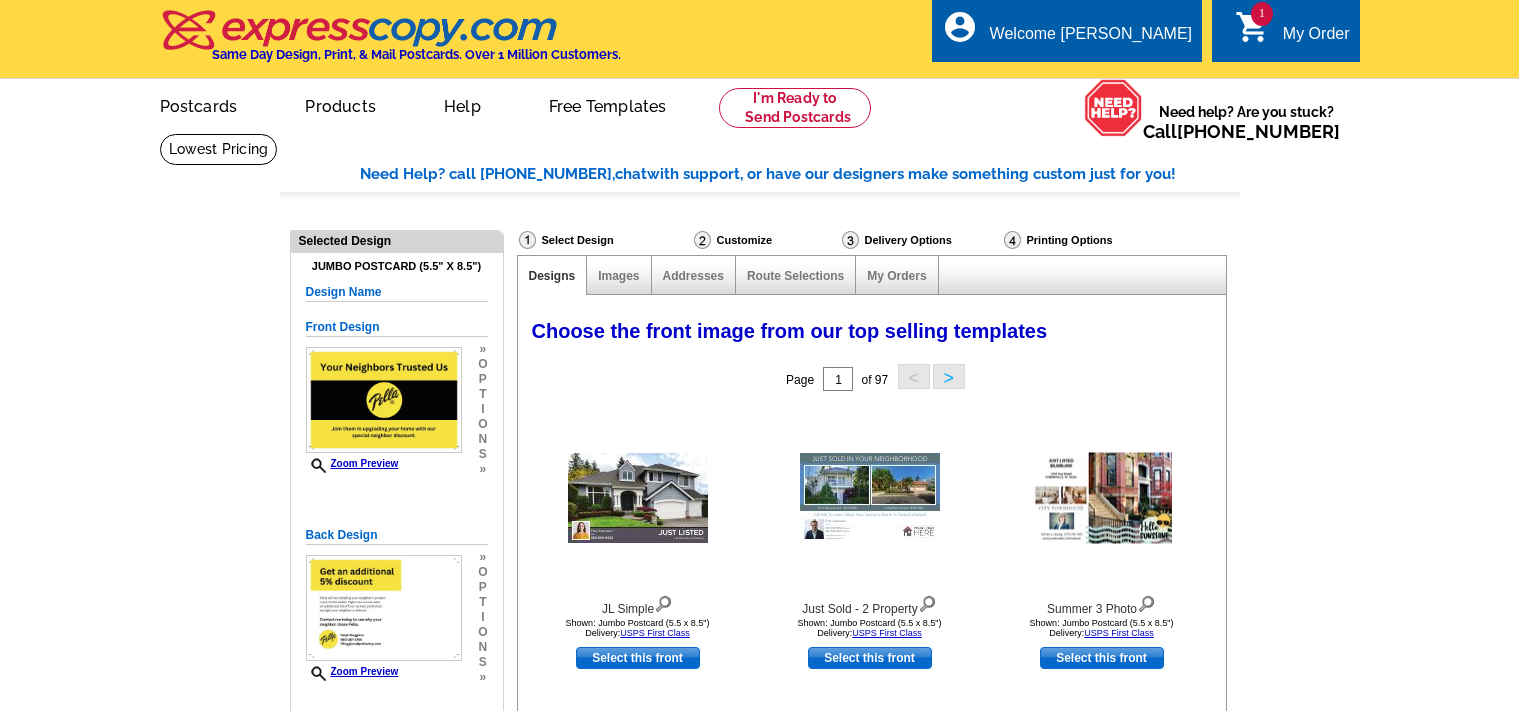 select on "785" 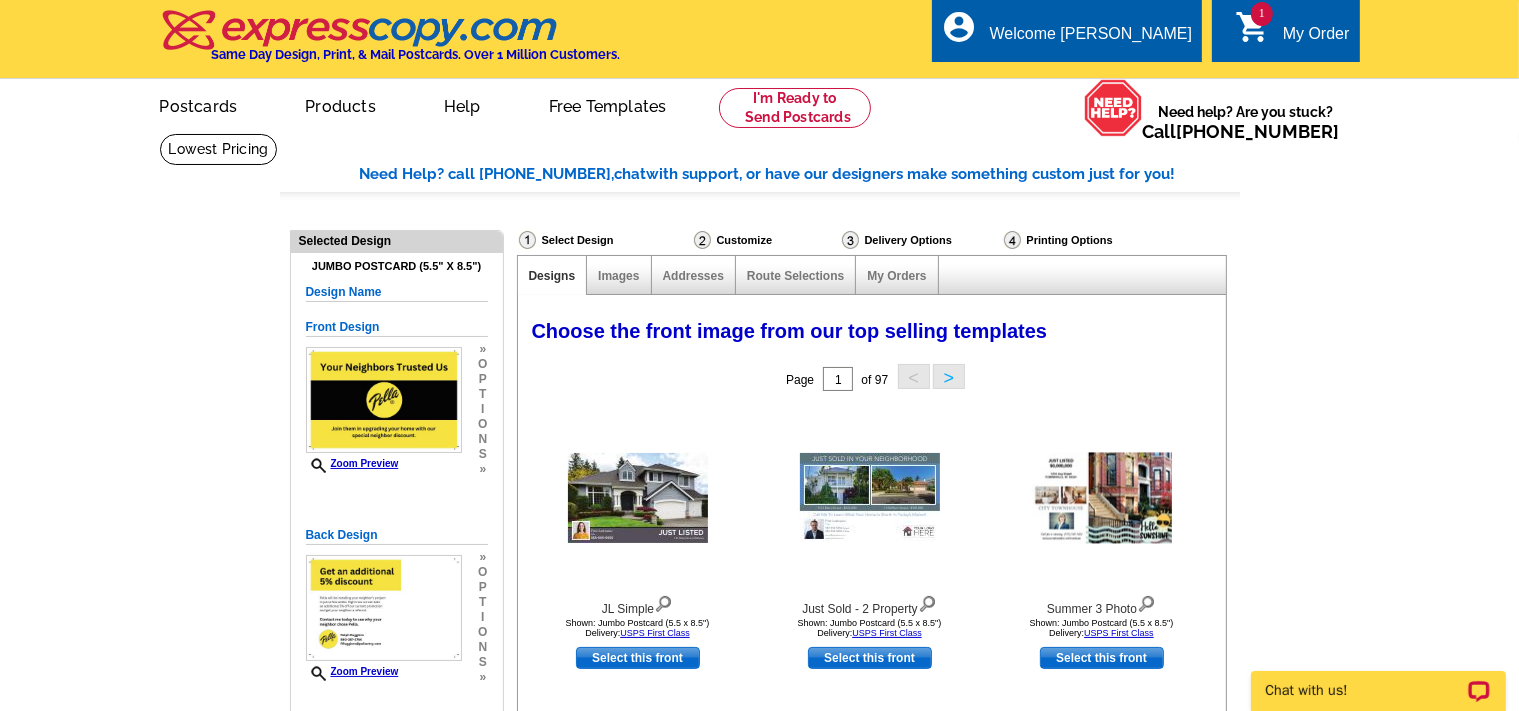 scroll, scrollTop: 0, scrollLeft: 0, axis: both 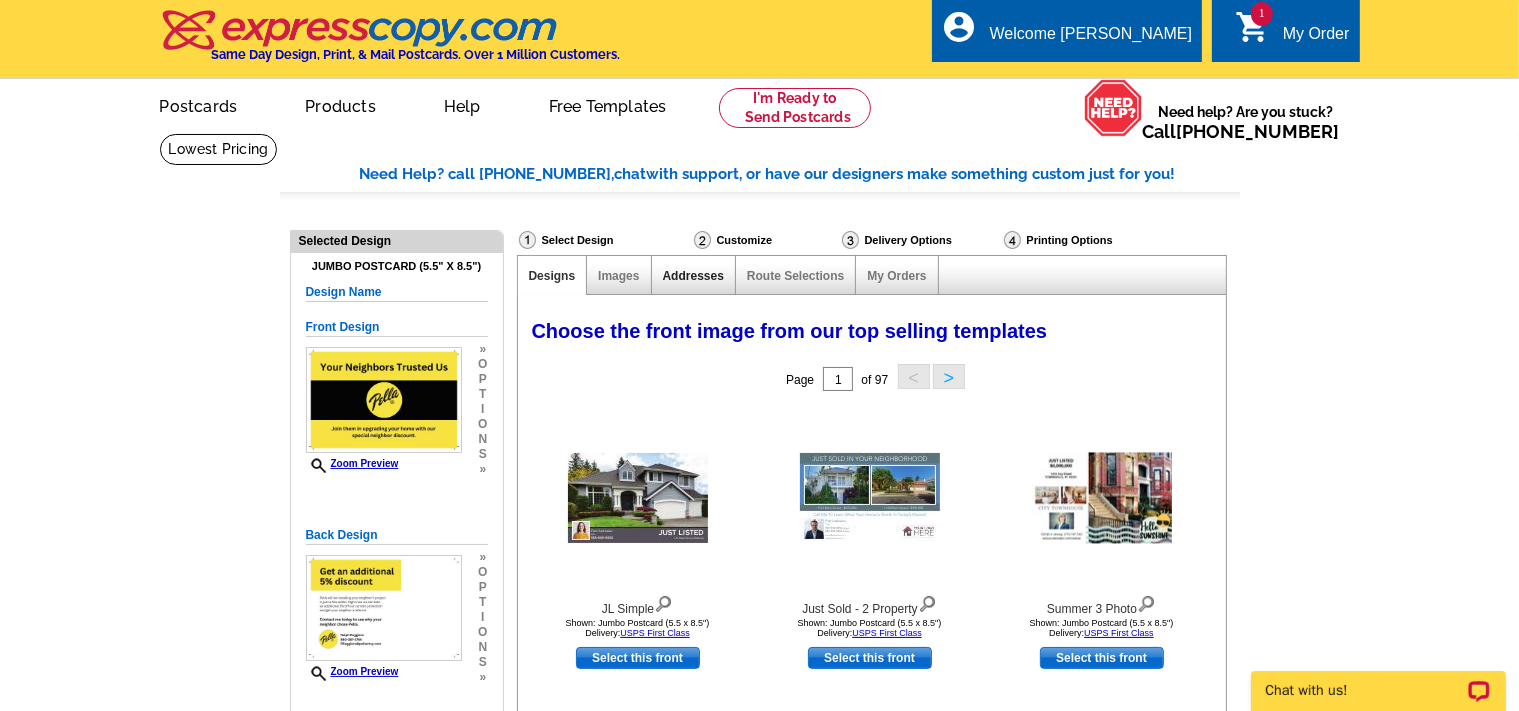 click on "Addresses" at bounding box center (693, 276) 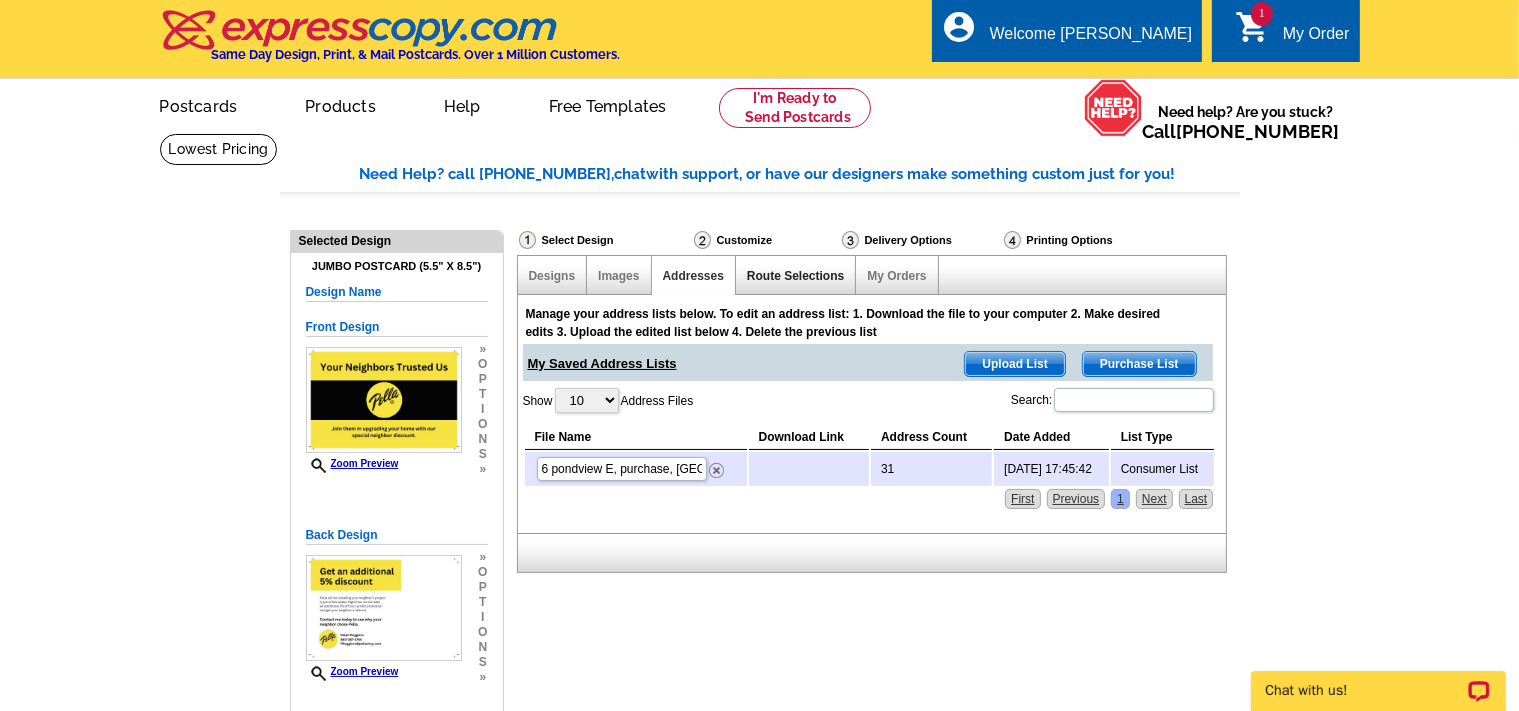 click on "Route Selections" at bounding box center [795, 276] 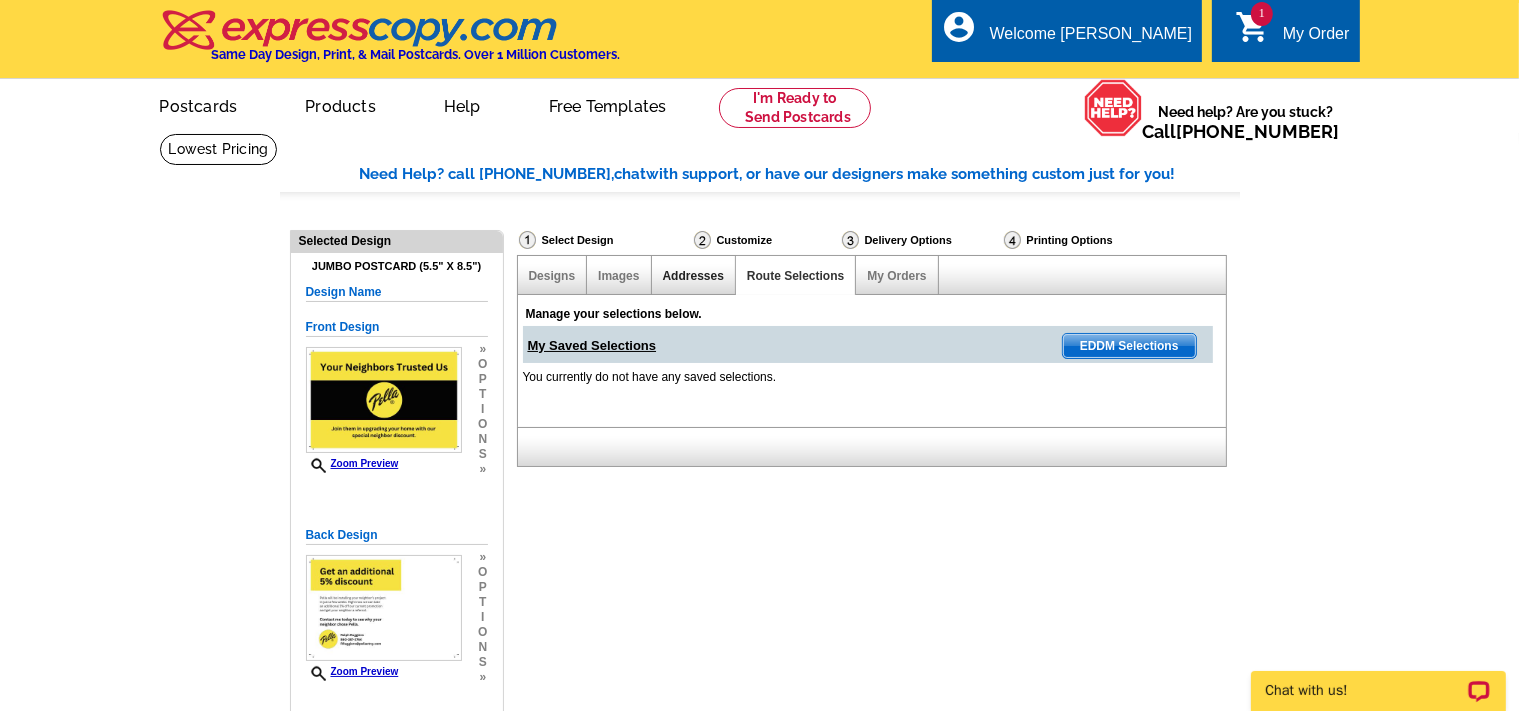 click on "Addresses" at bounding box center (693, 276) 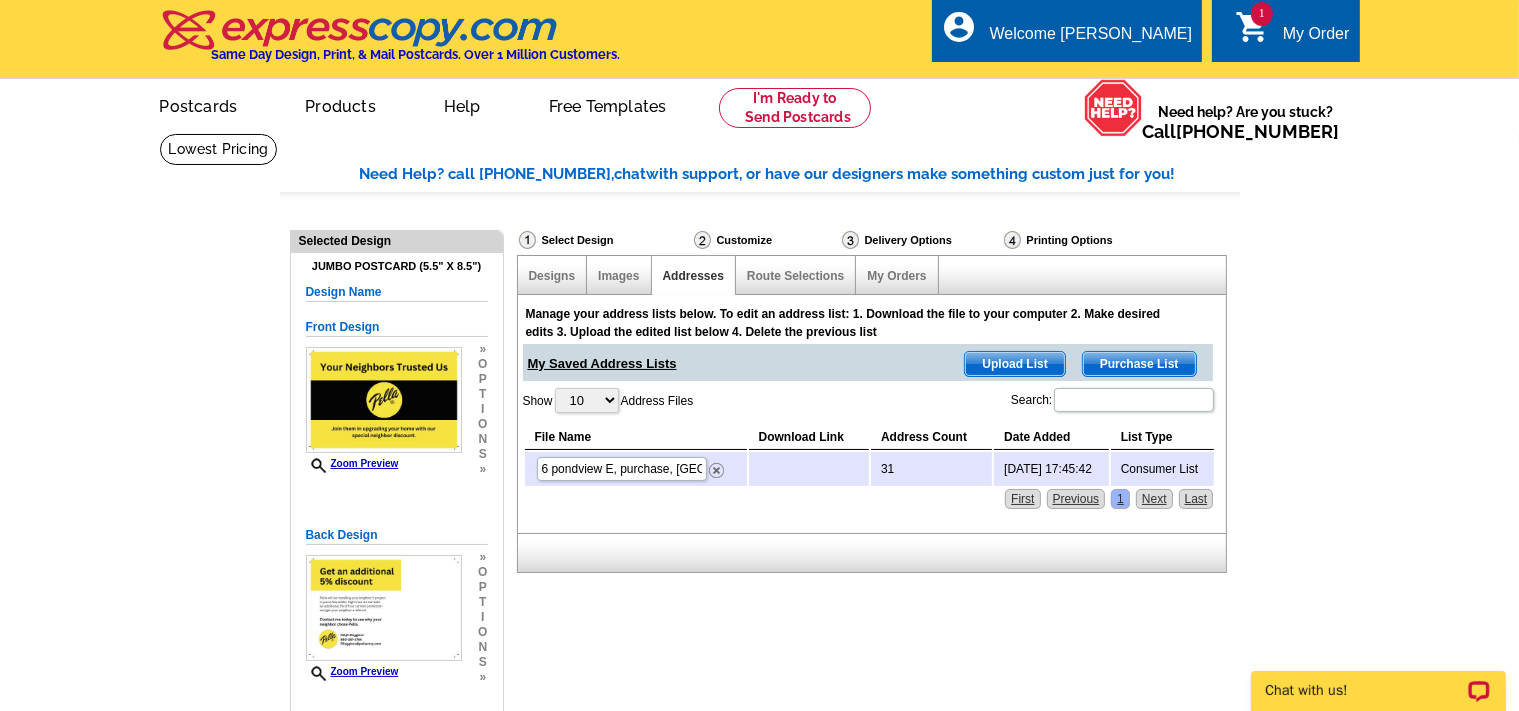 scroll, scrollTop: 105, scrollLeft: 0, axis: vertical 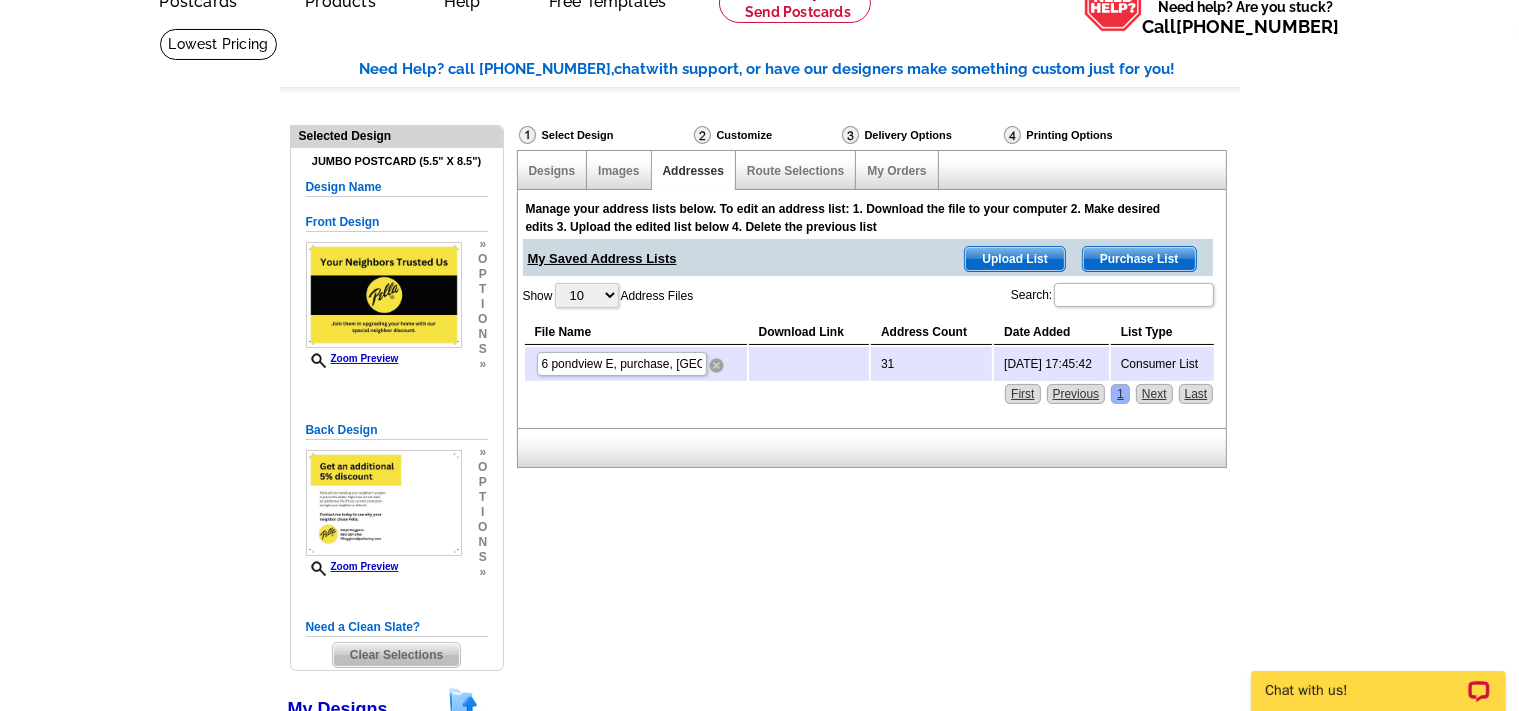 click at bounding box center (716, 365) 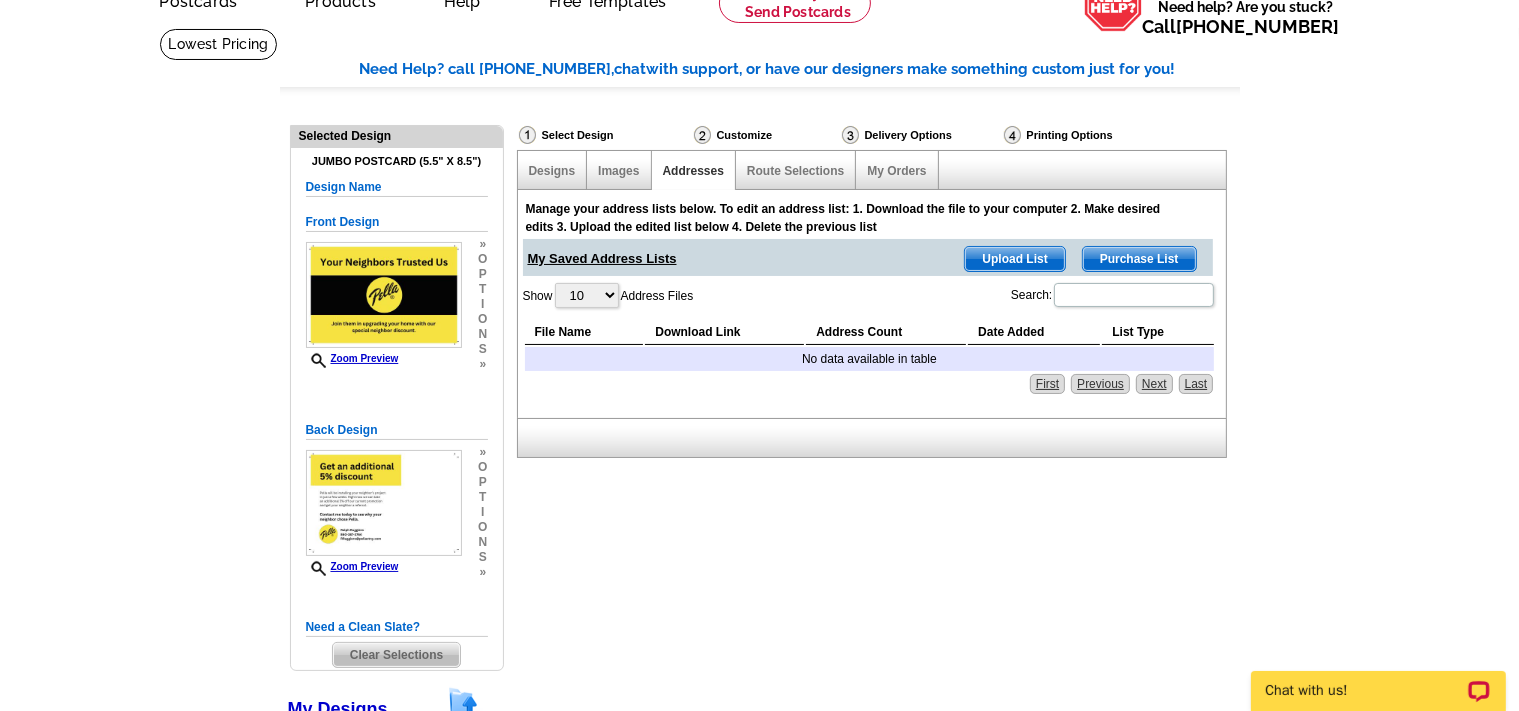 click on "Purchase List" at bounding box center (1139, 259) 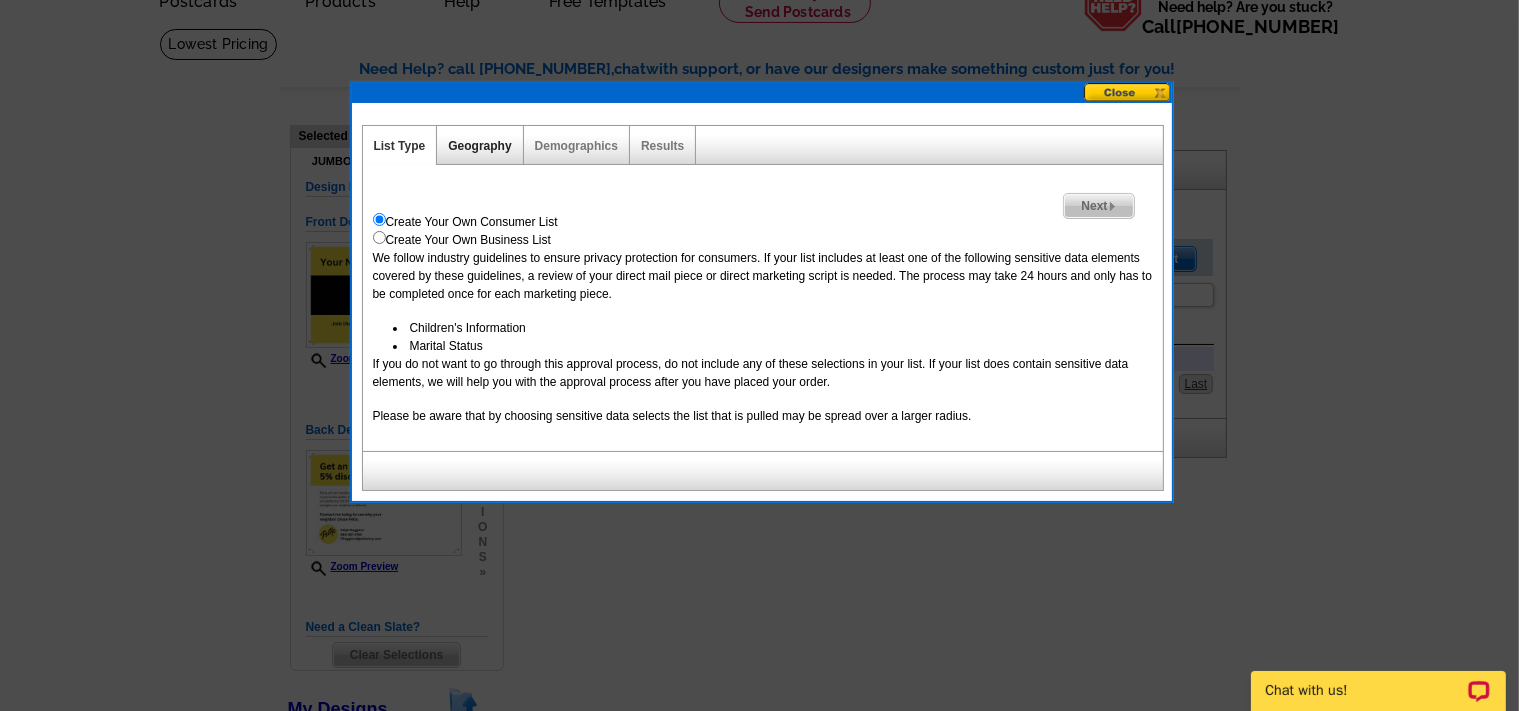 click on "Geography" at bounding box center [479, 146] 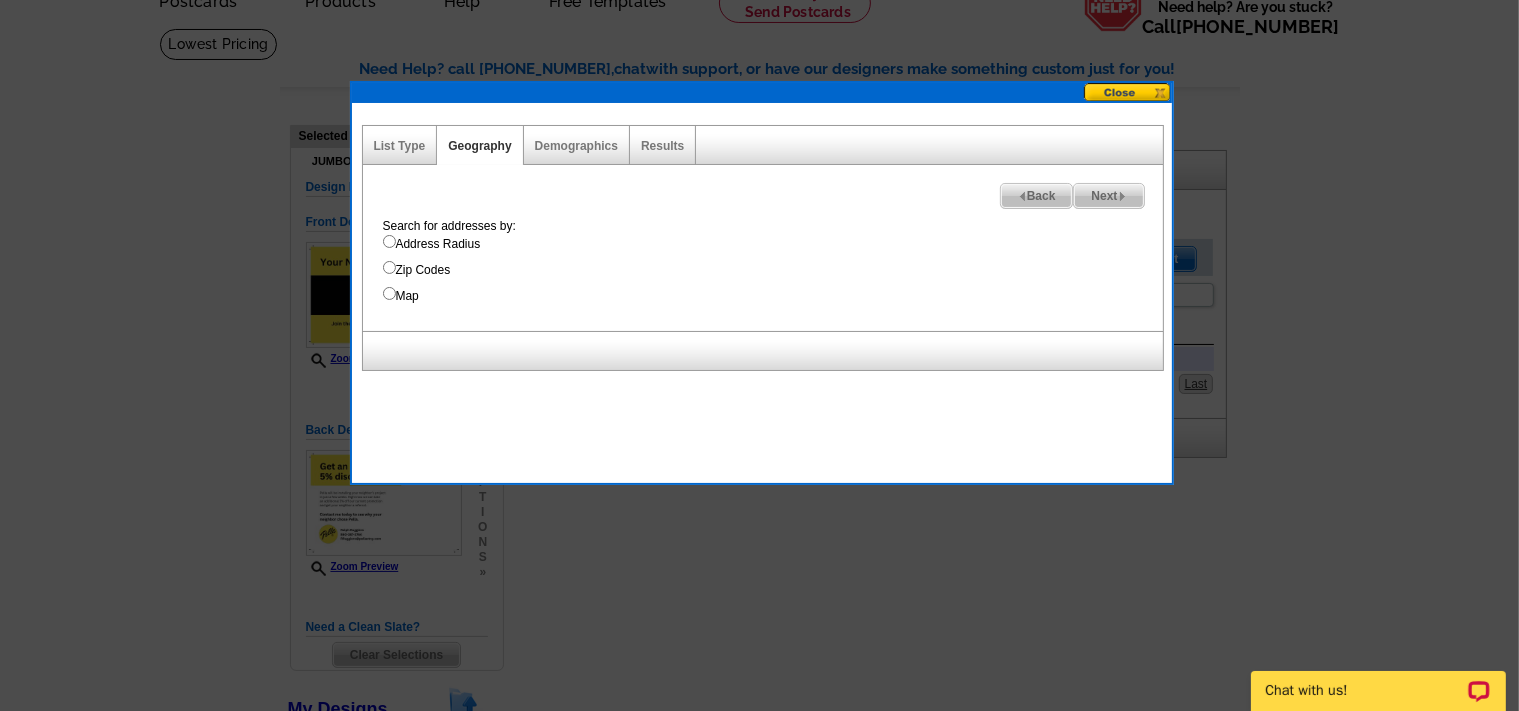 click on "Map" at bounding box center [773, 296] 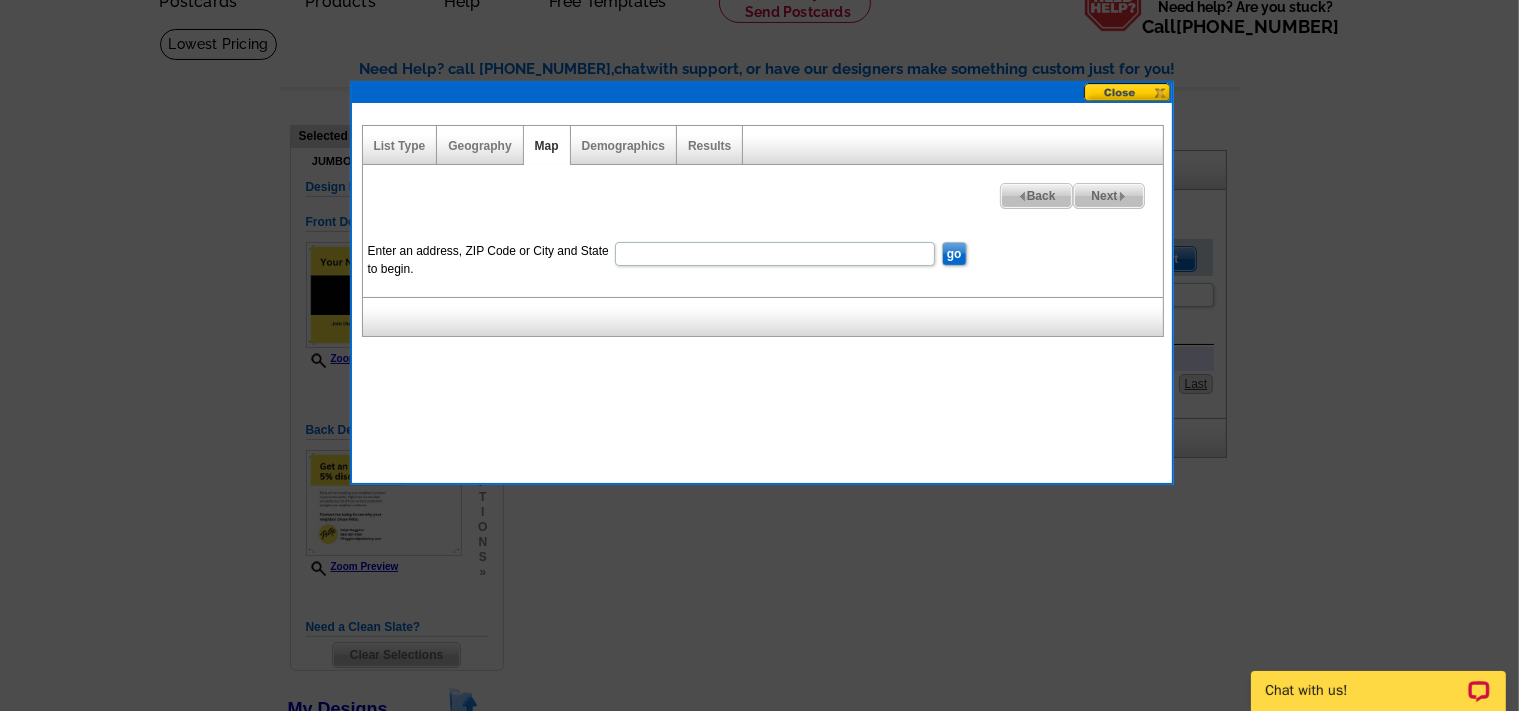 click on "Enter an address, ZIP Code or City and State to begin." at bounding box center (775, 254) 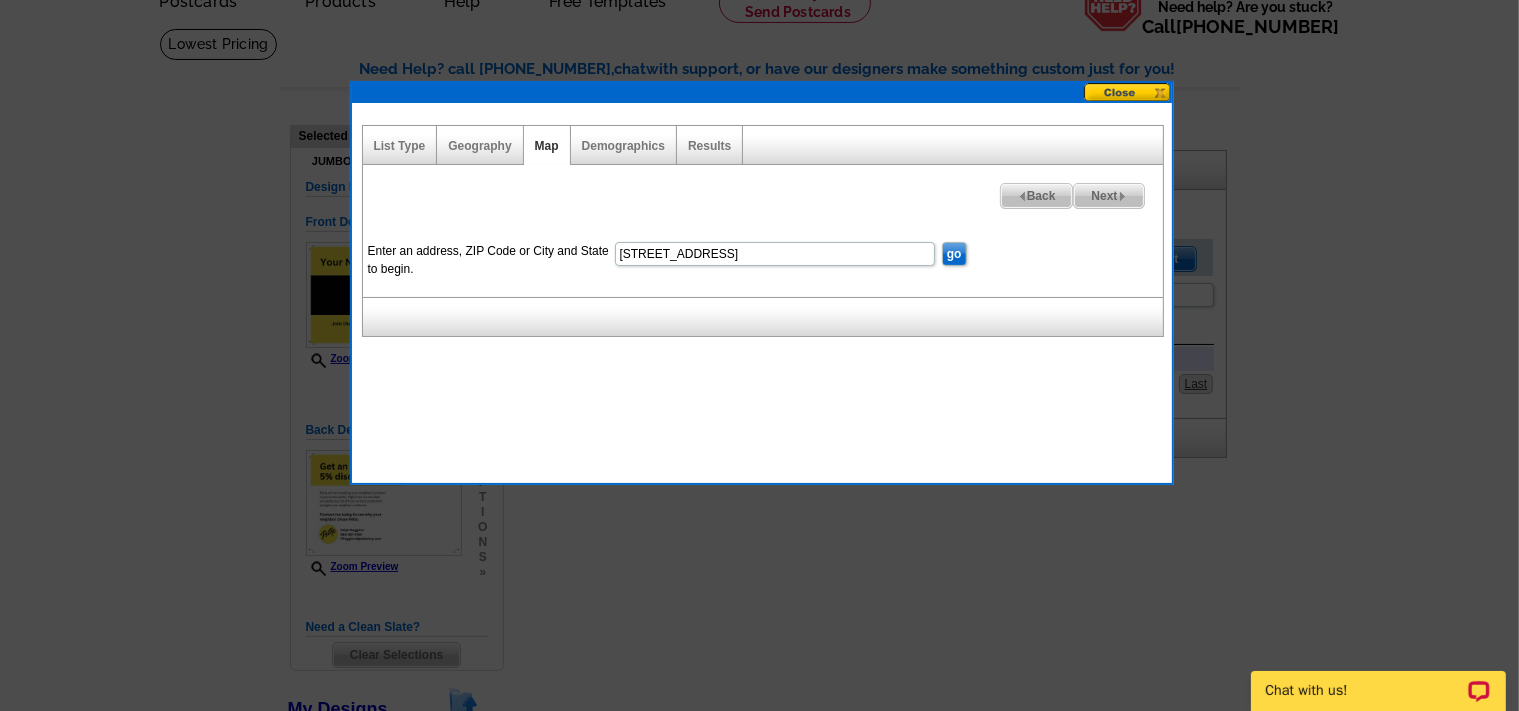 type on "6 pondview E, purchase, NY" 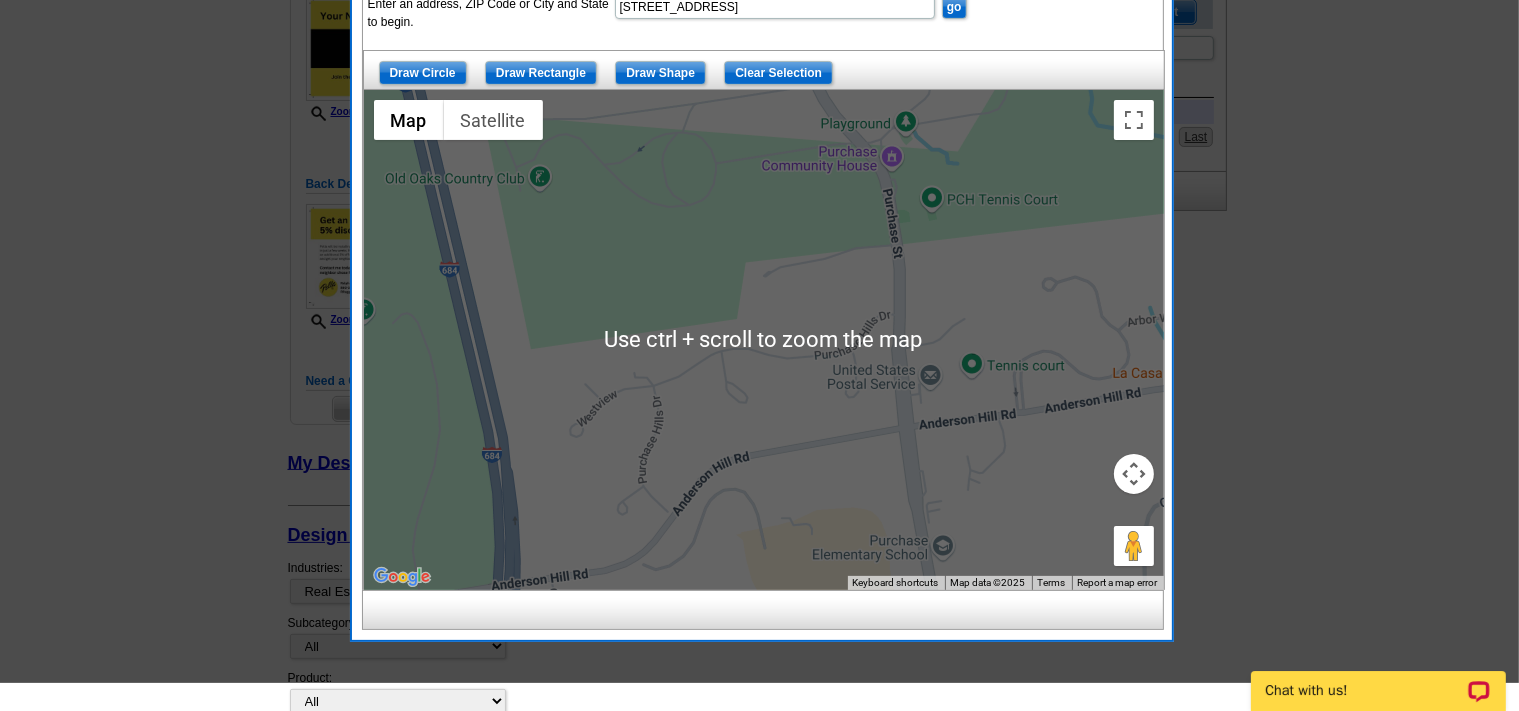 scroll, scrollTop: 316, scrollLeft: 0, axis: vertical 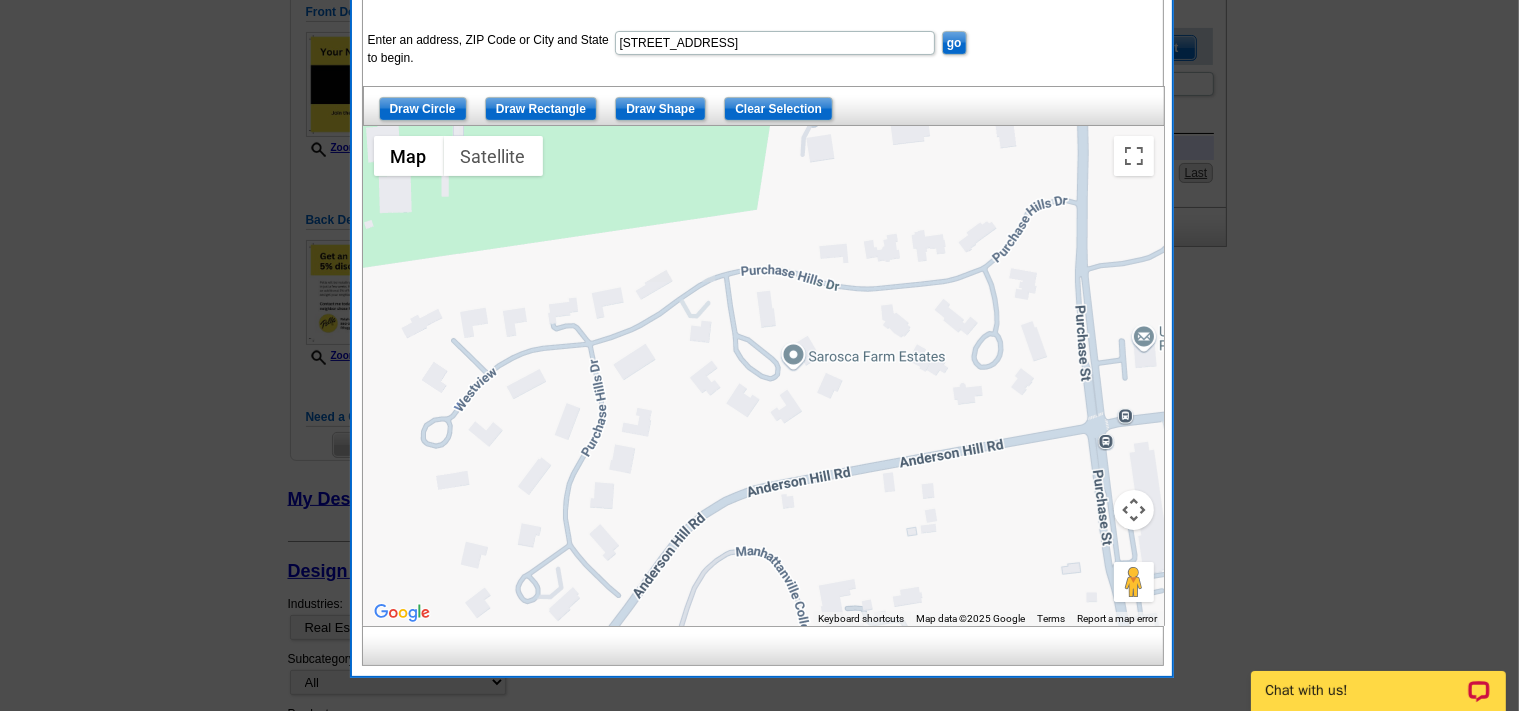drag, startPoint x: 834, startPoint y: 349, endPoint x: 762, endPoint y: 161, distance: 201.31567 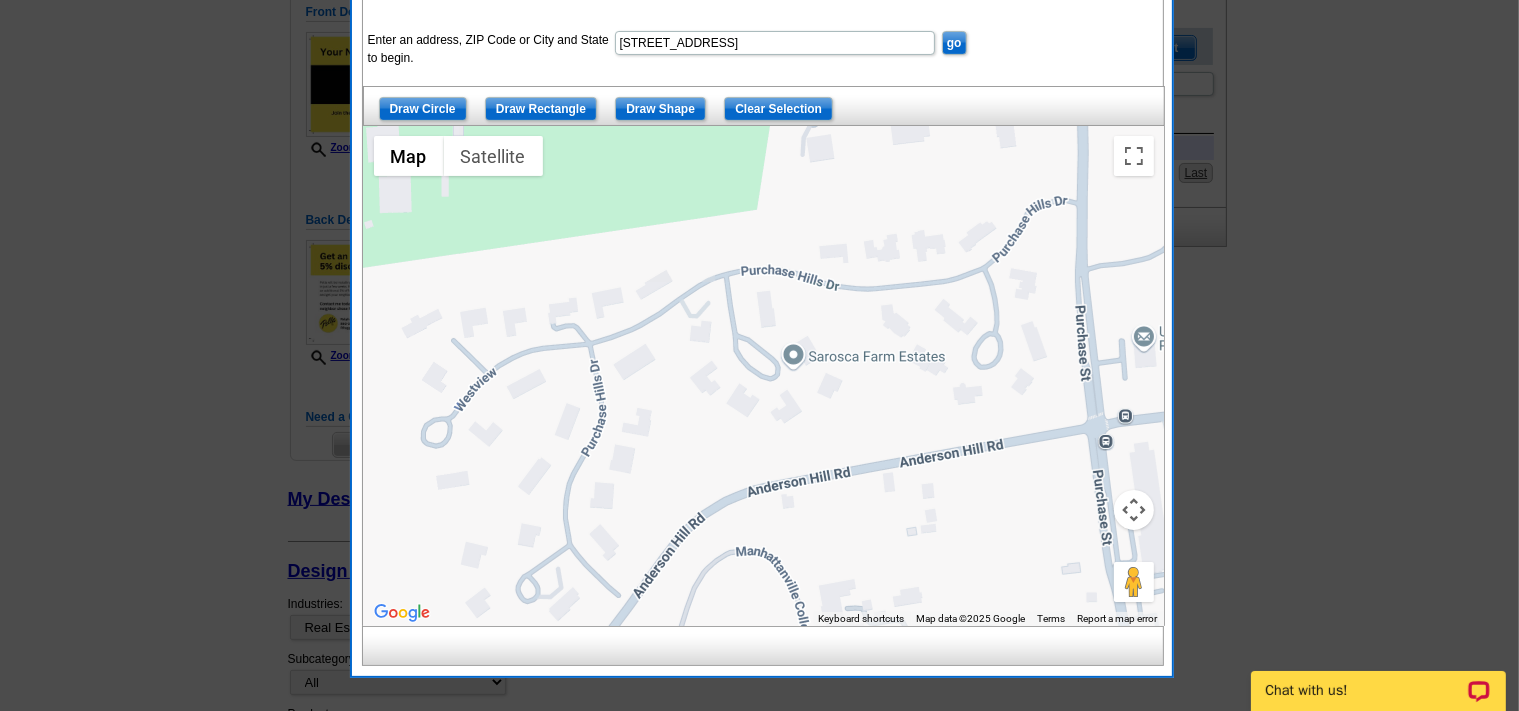 click at bounding box center (764, 376) 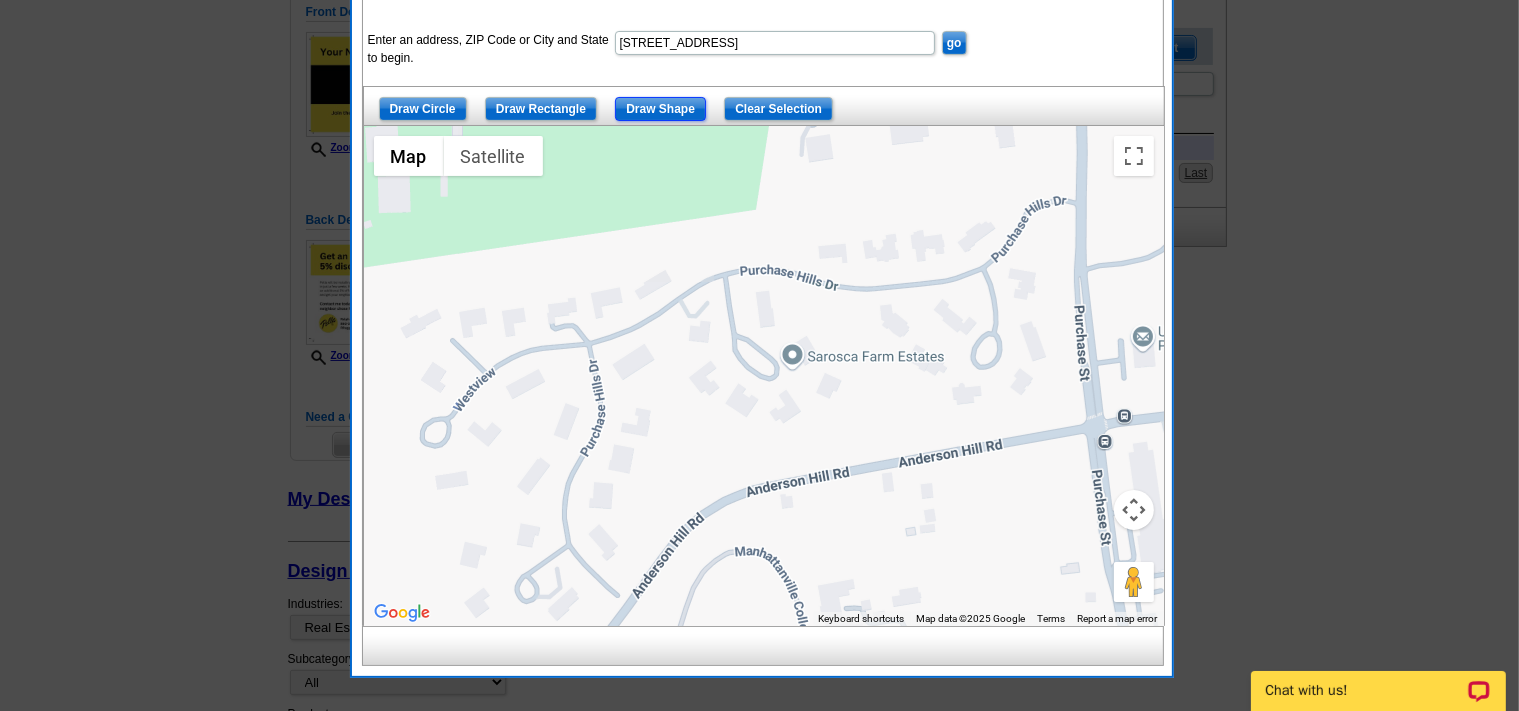 click on "Draw Shape" at bounding box center [660, 109] 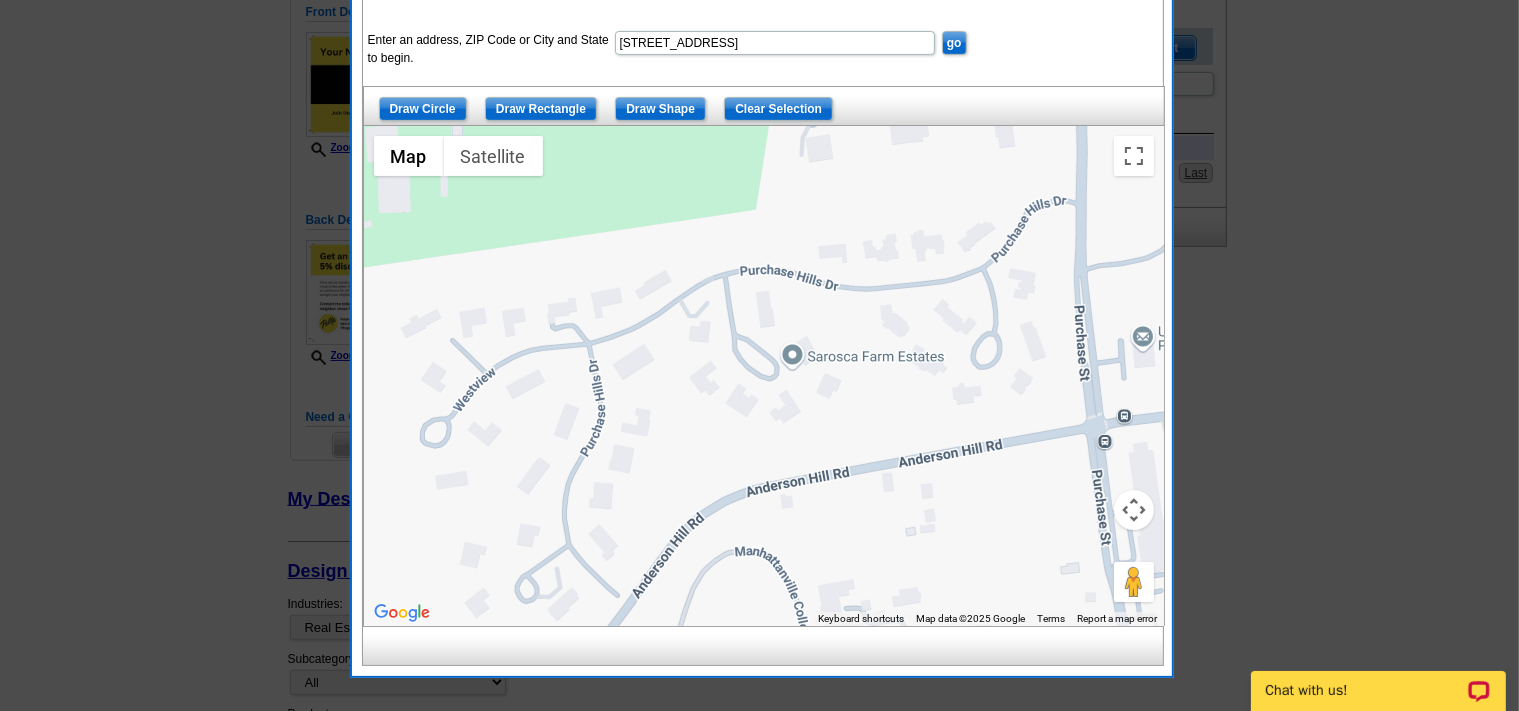 click at bounding box center [764, 376] 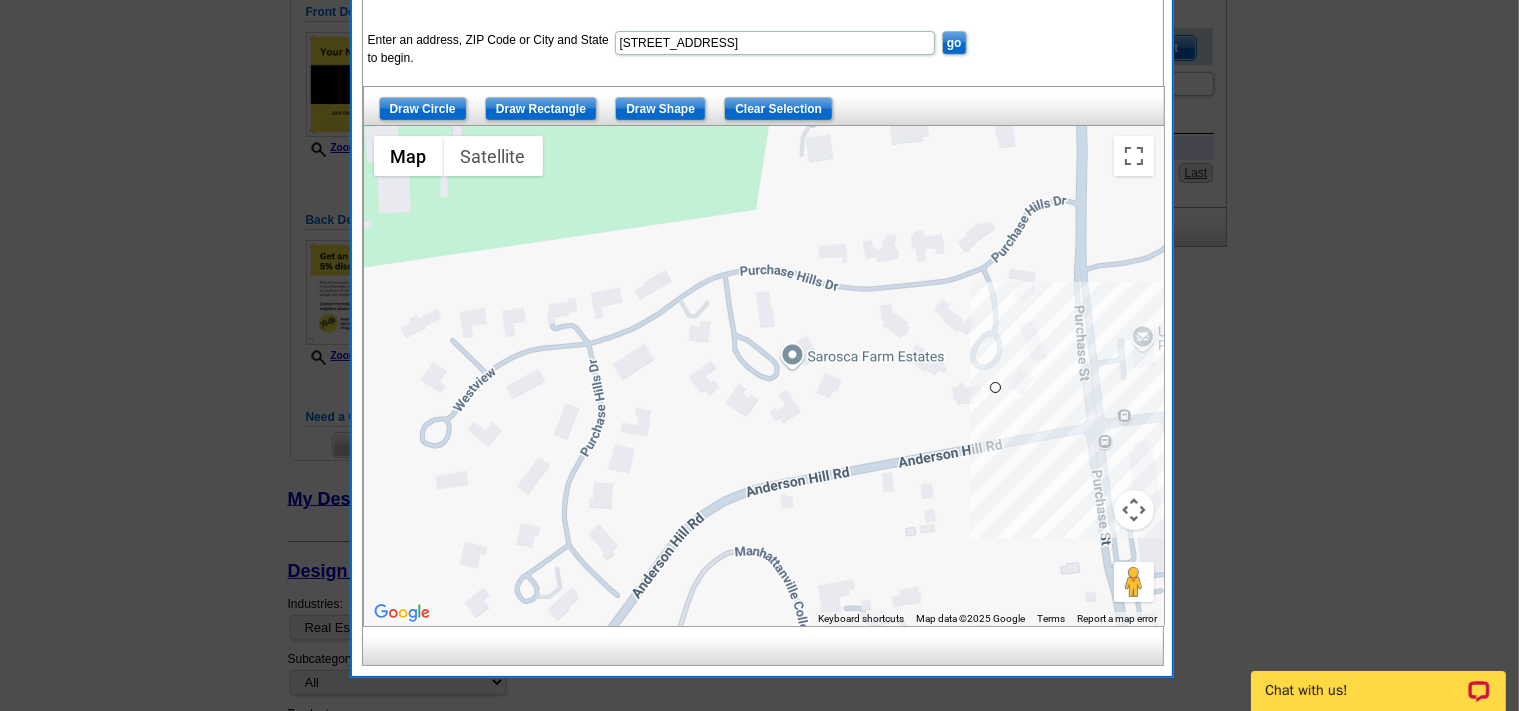 drag, startPoint x: 1006, startPoint y: 421, endPoint x: 1034, endPoint y: 415, distance: 28.635643 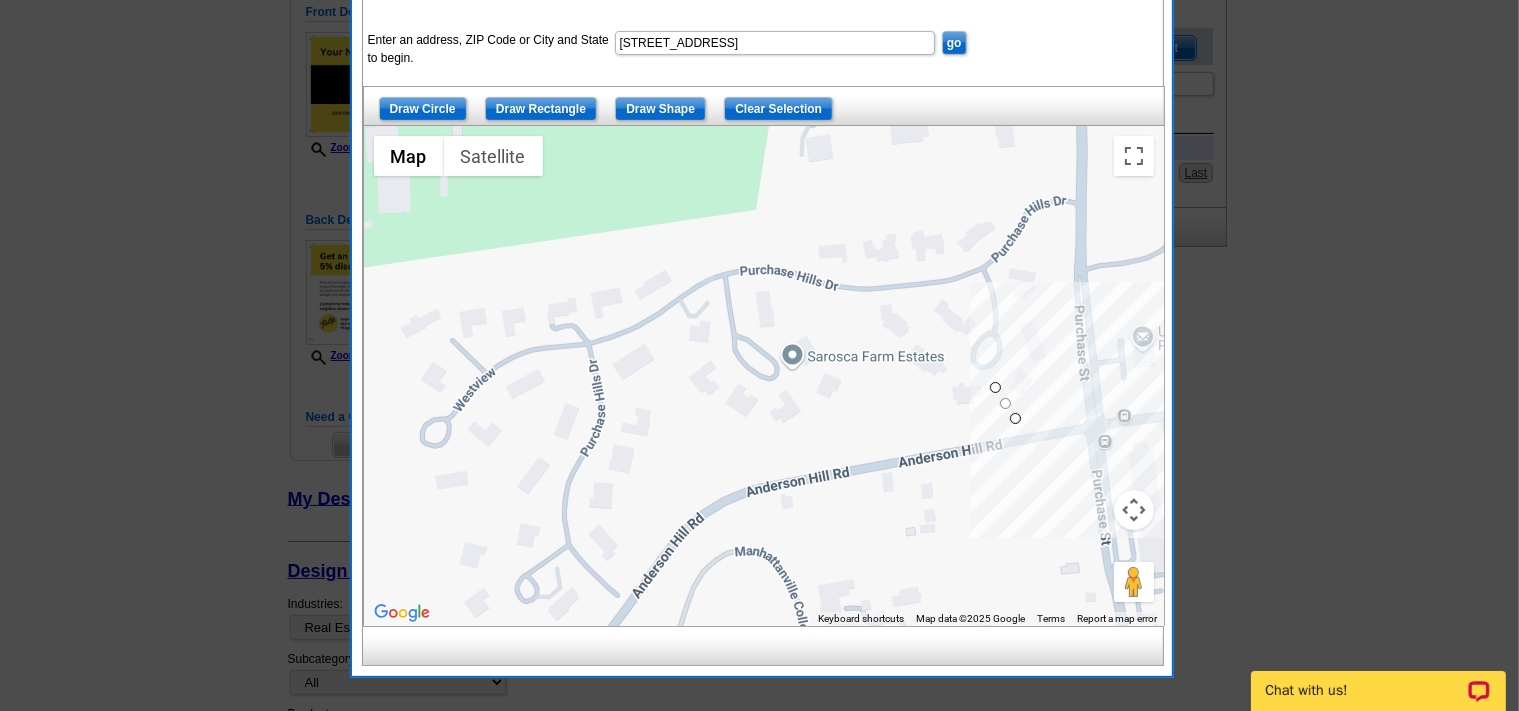 click at bounding box center [764, 376] 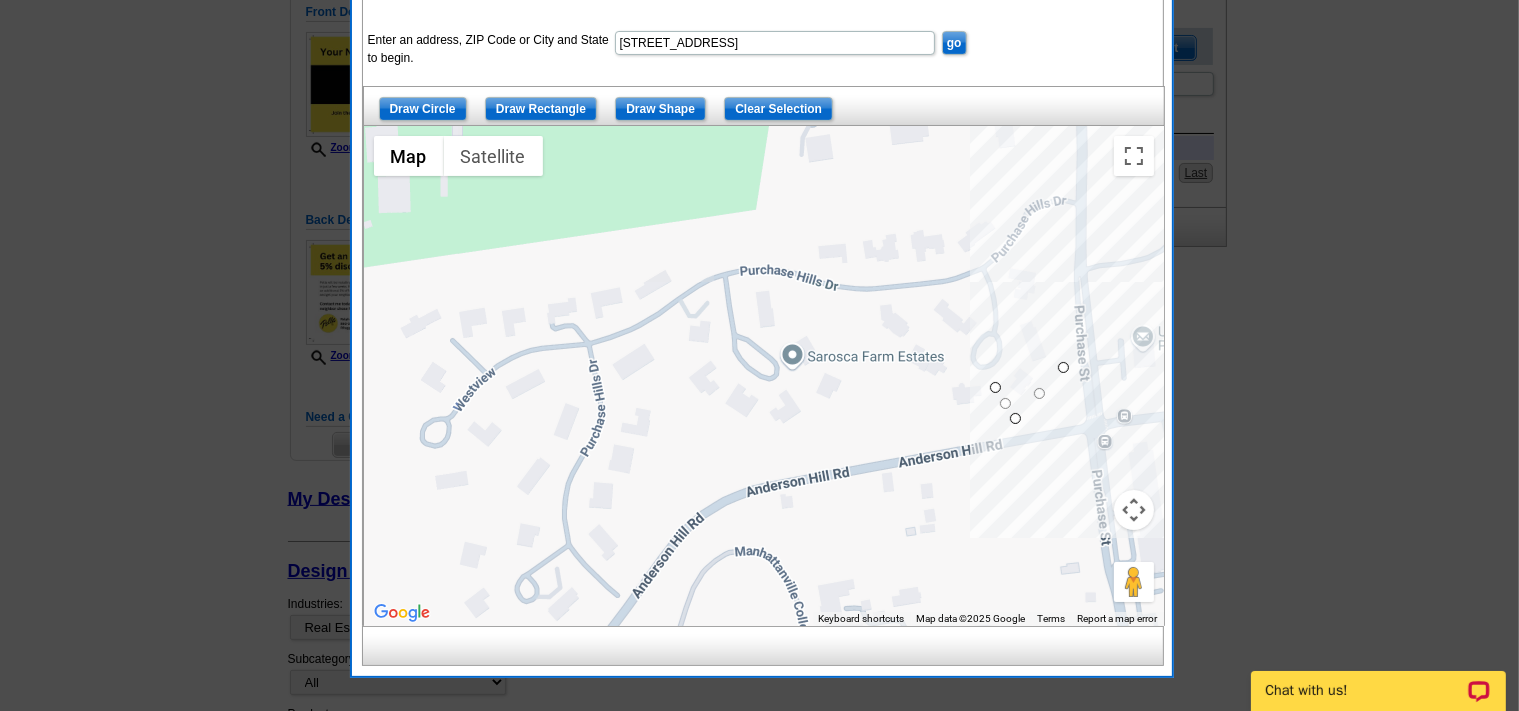 click at bounding box center (764, 376) 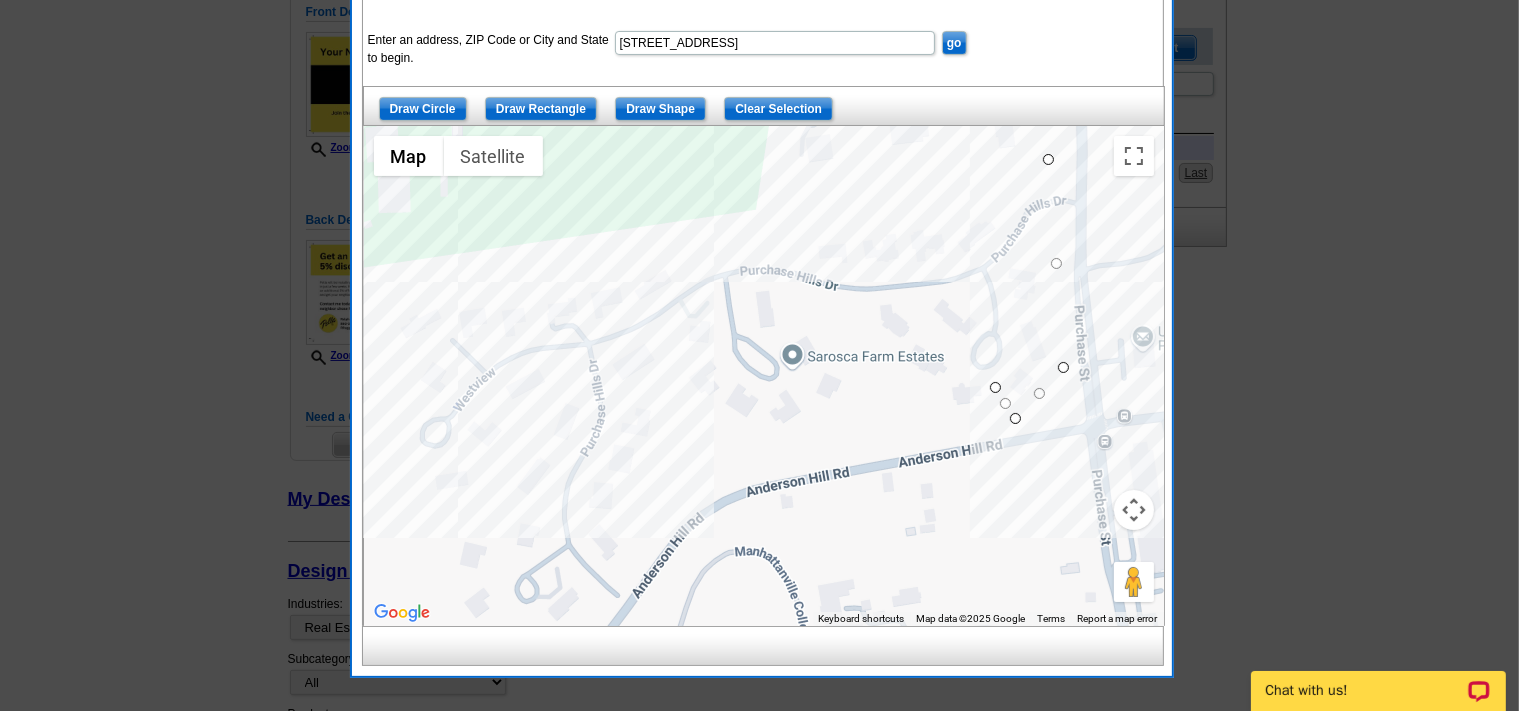 click at bounding box center (764, 376) 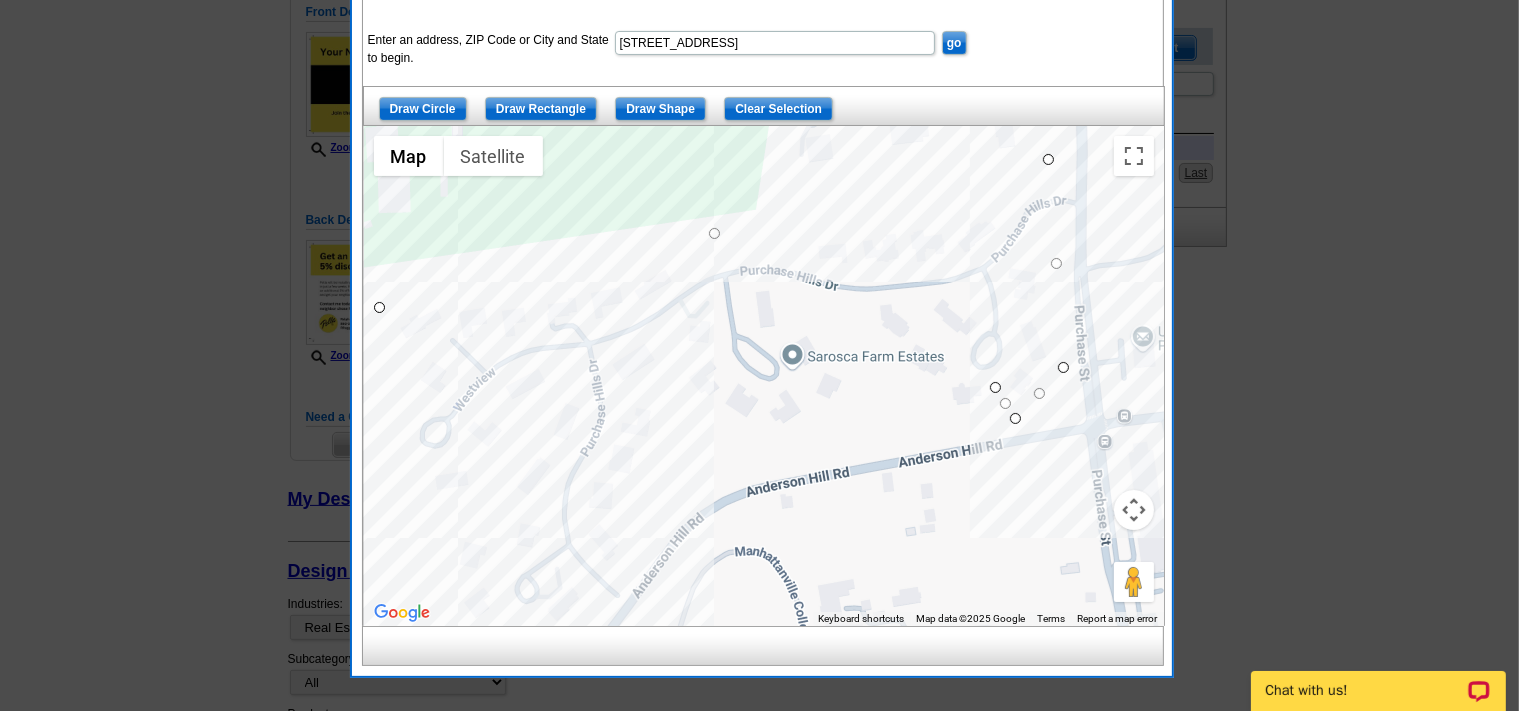 click at bounding box center (764, 376) 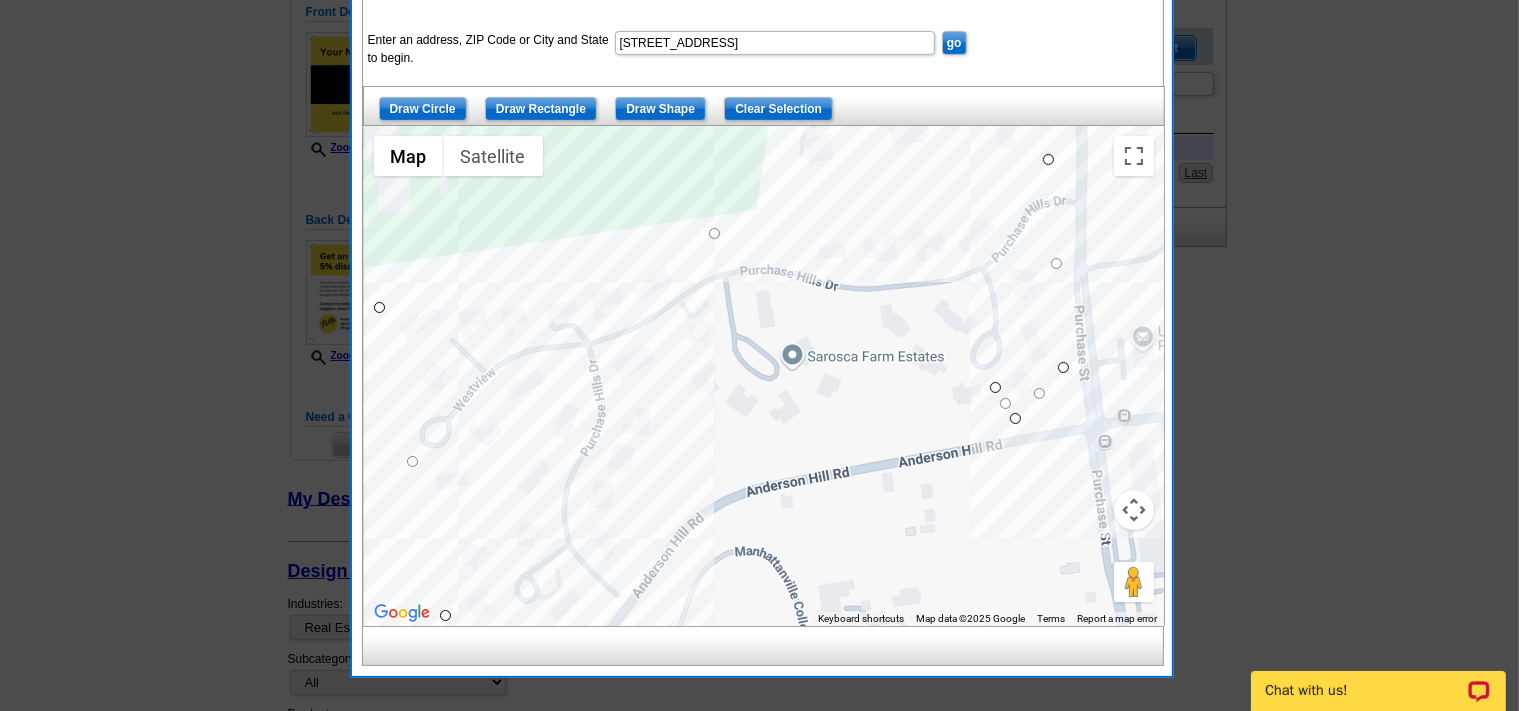 click at bounding box center [764, 376] 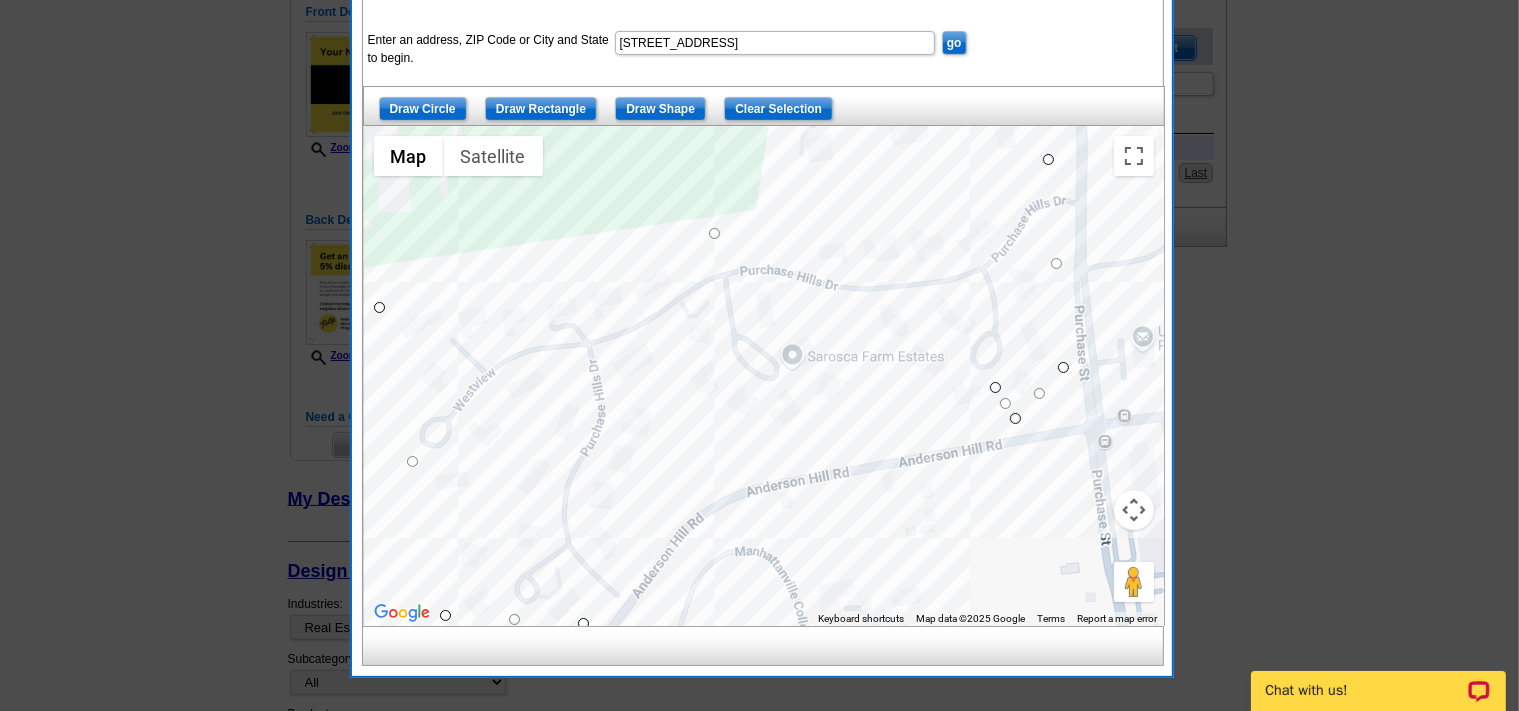 click at bounding box center (764, 376) 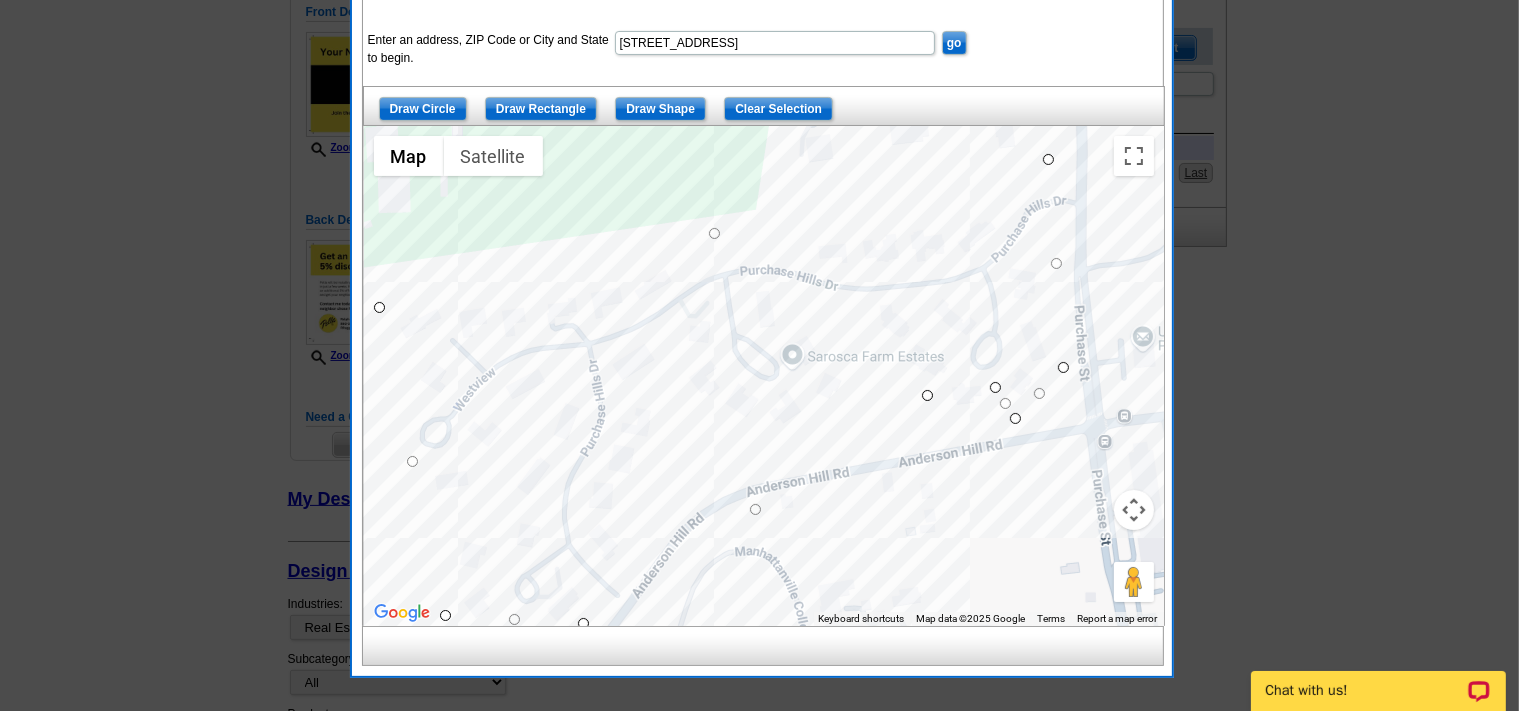 click at bounding box center [764, 376] 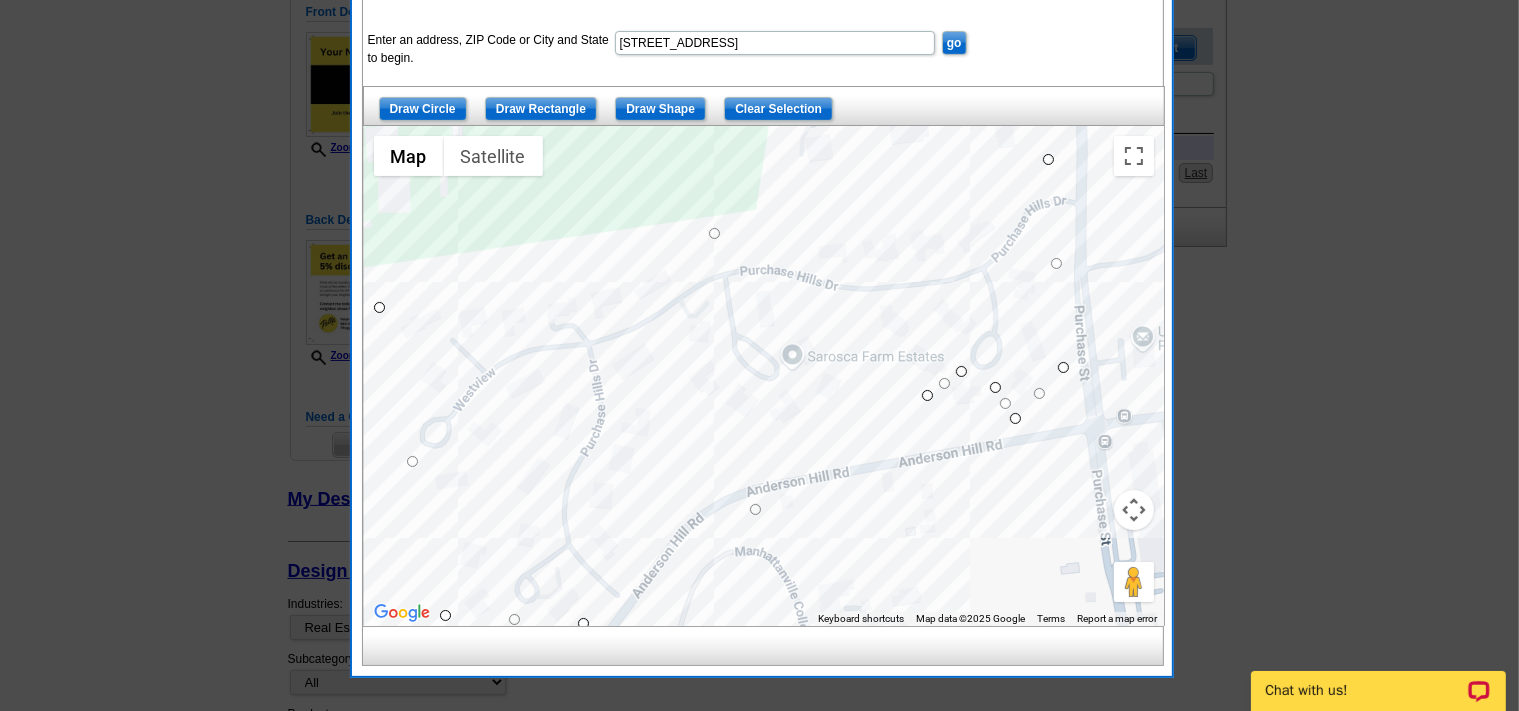 click at bounding box center (764, 376) 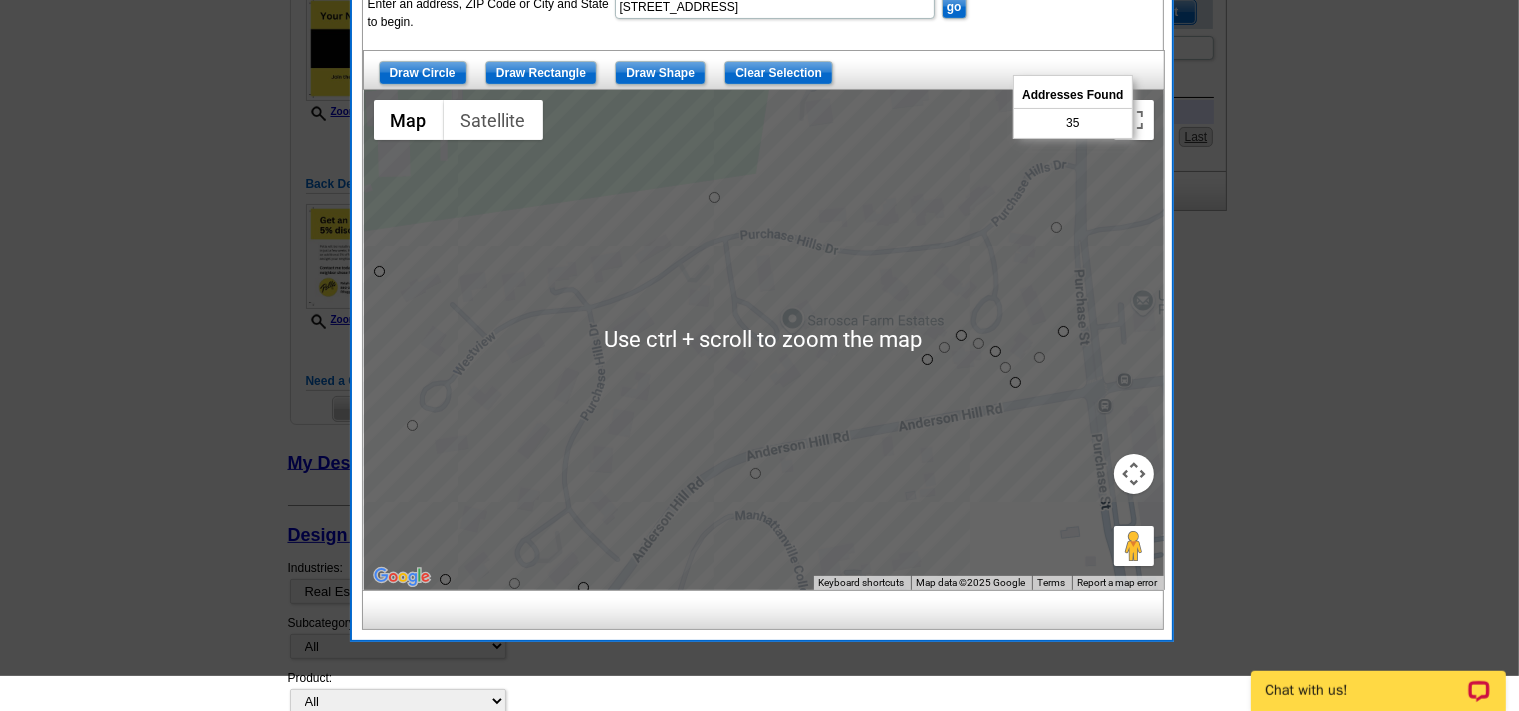 scroll, scrollTop: 316, scrollLeft: 0, axis: vertical 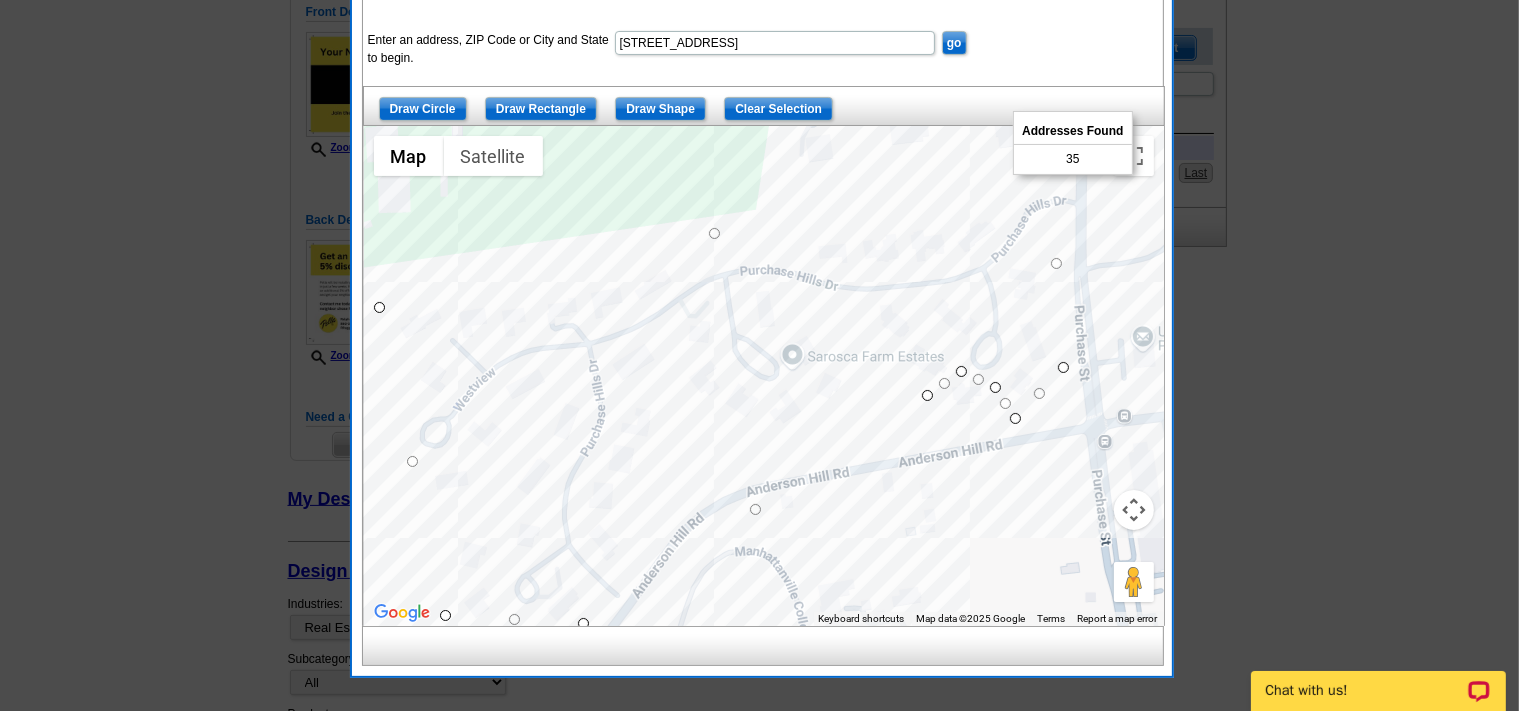 click on "go" at bounding box center [954, 43] 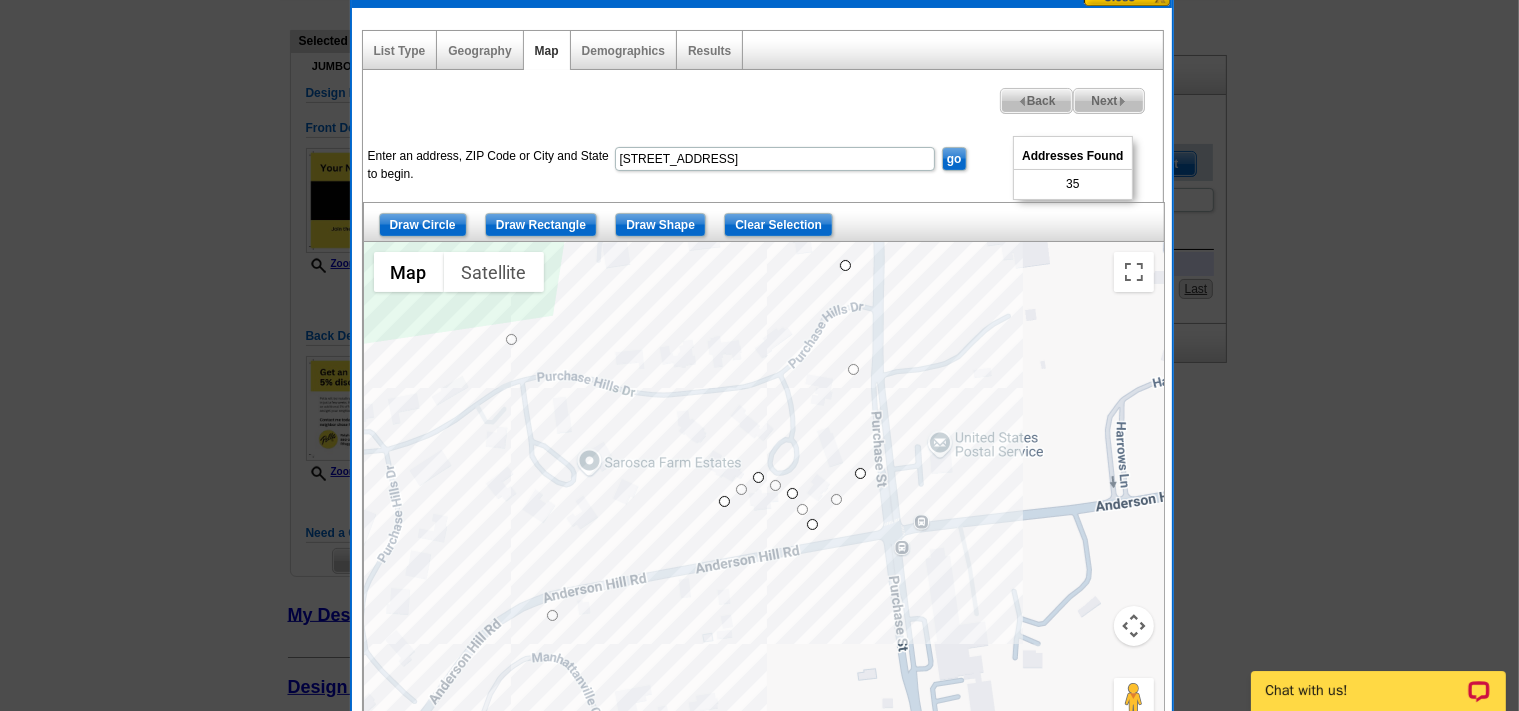 scroll, scrollTop: 105, scrollLeft: 0, axis: vertical 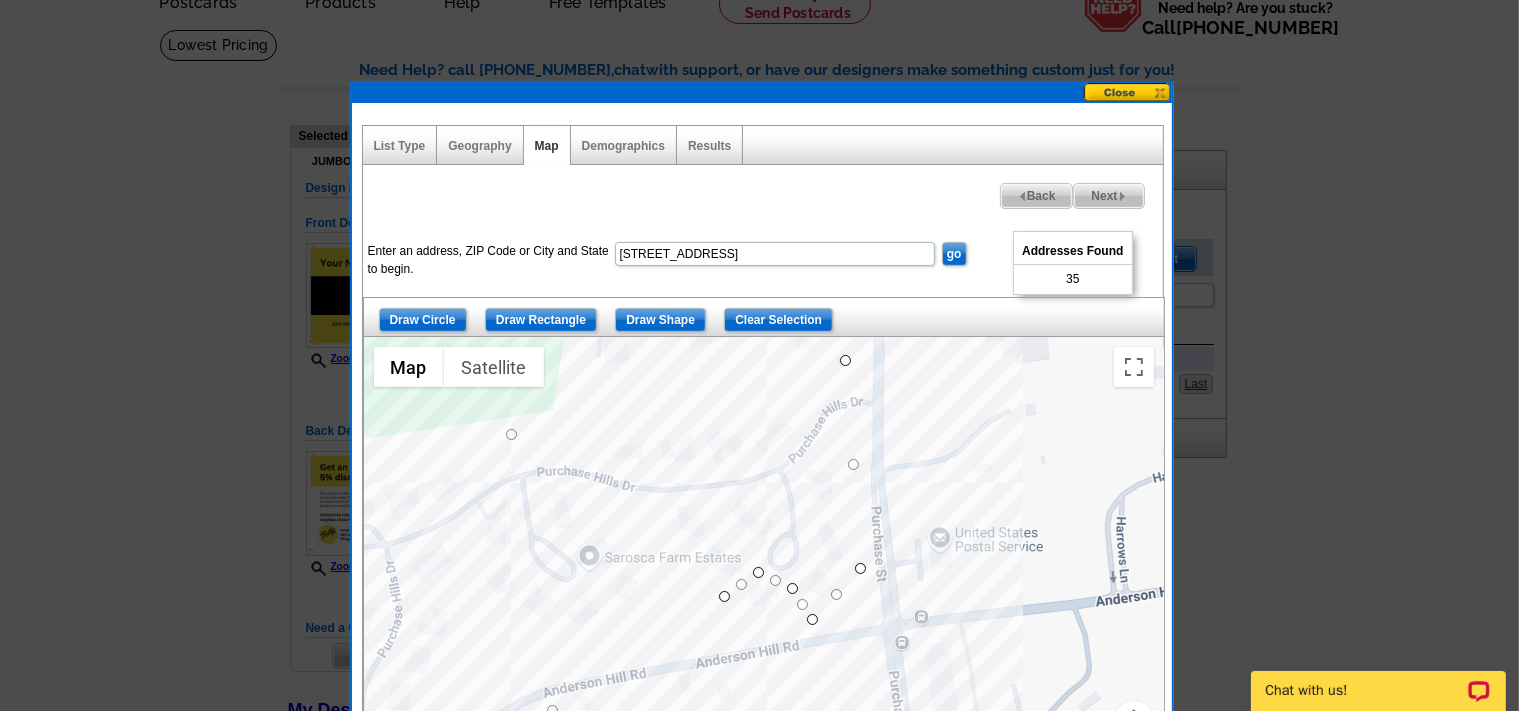 drag, startPoint x: 1106, startPoint y: 190, endPoint x: 1094, endPoint y: 193, distance: 12.369317 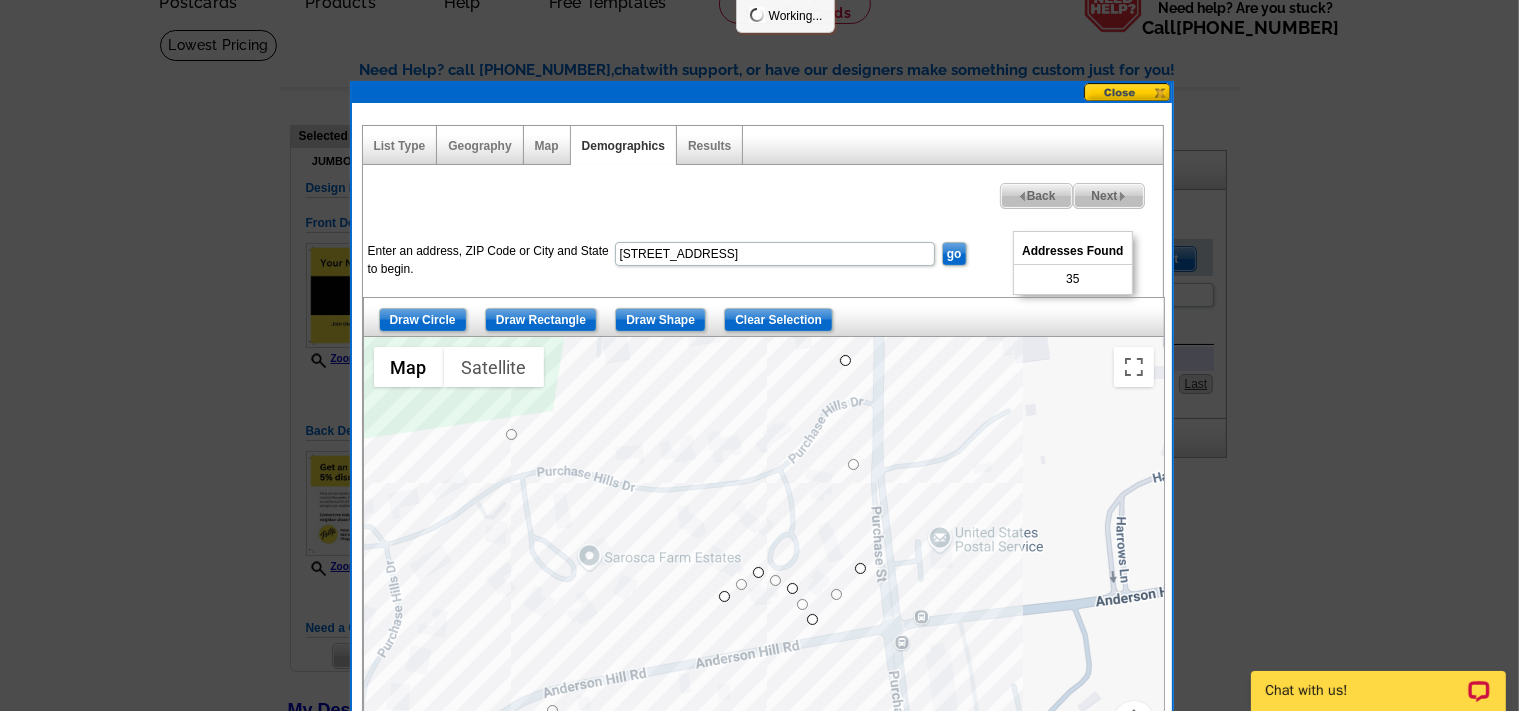 select 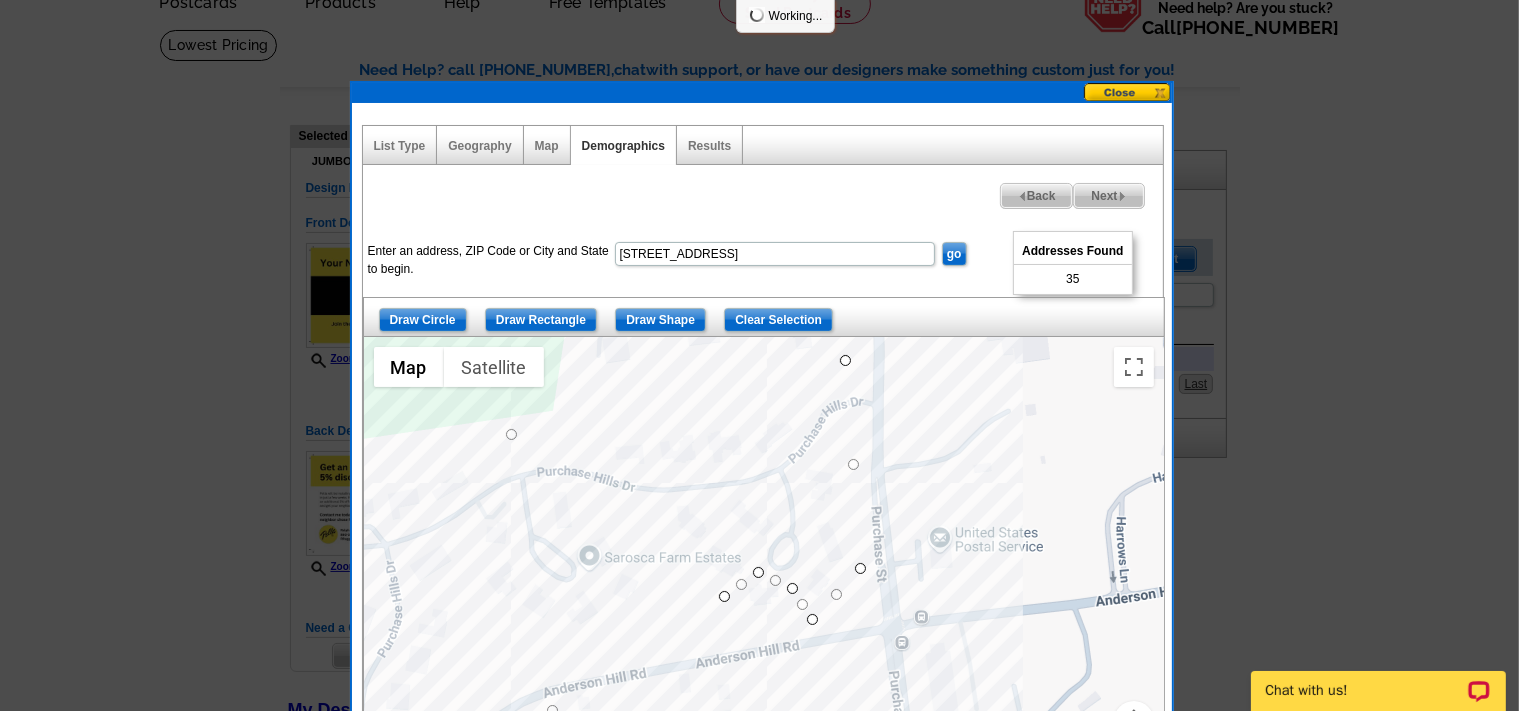 select 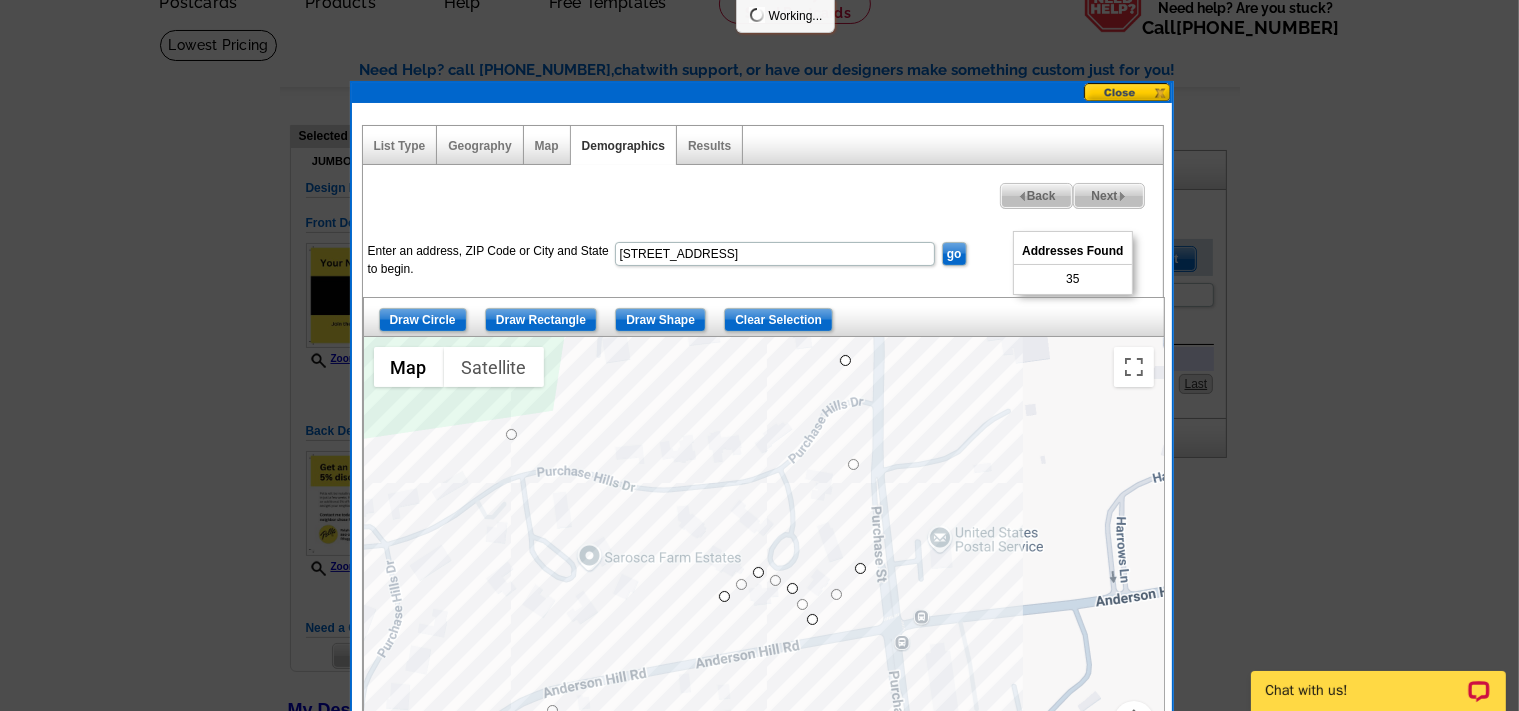 select 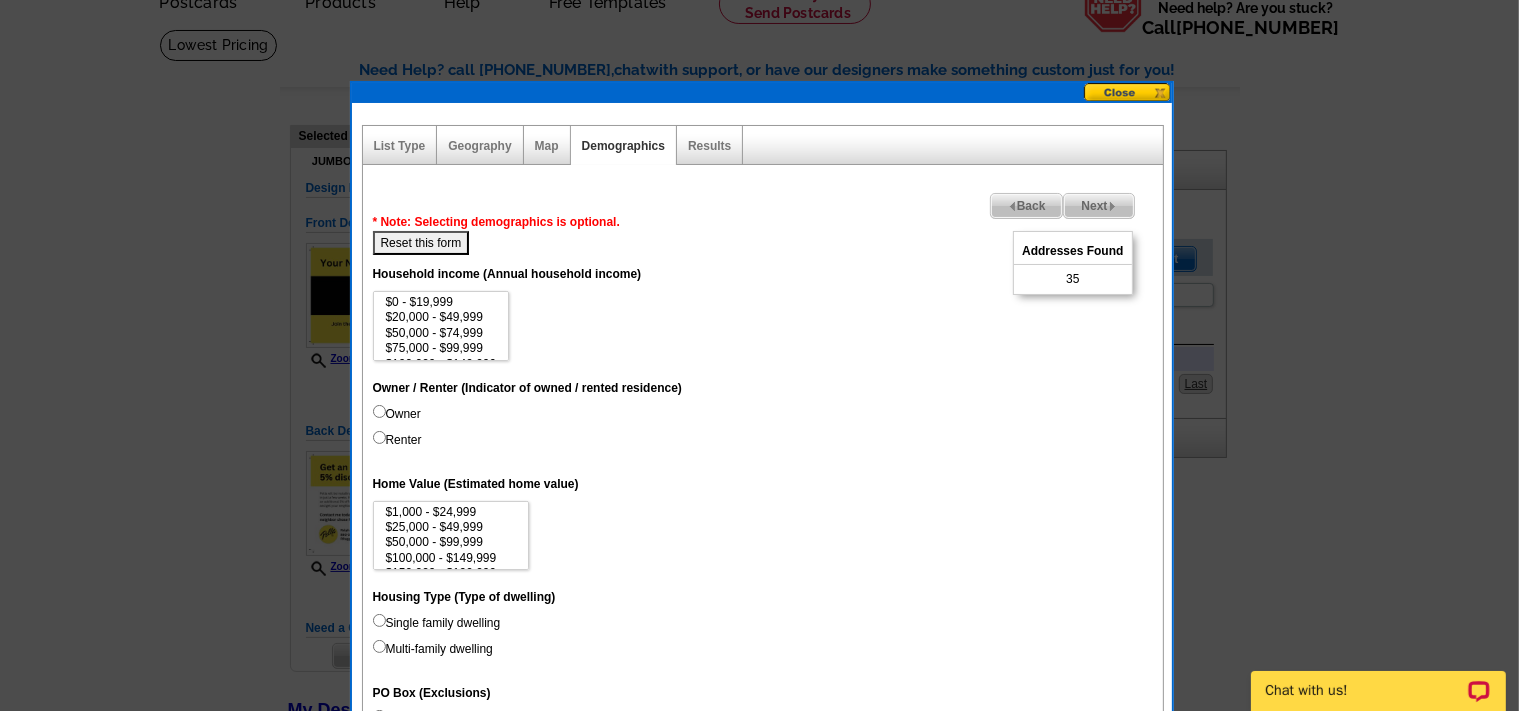 click on "Results" at bounding box center [710, 145] 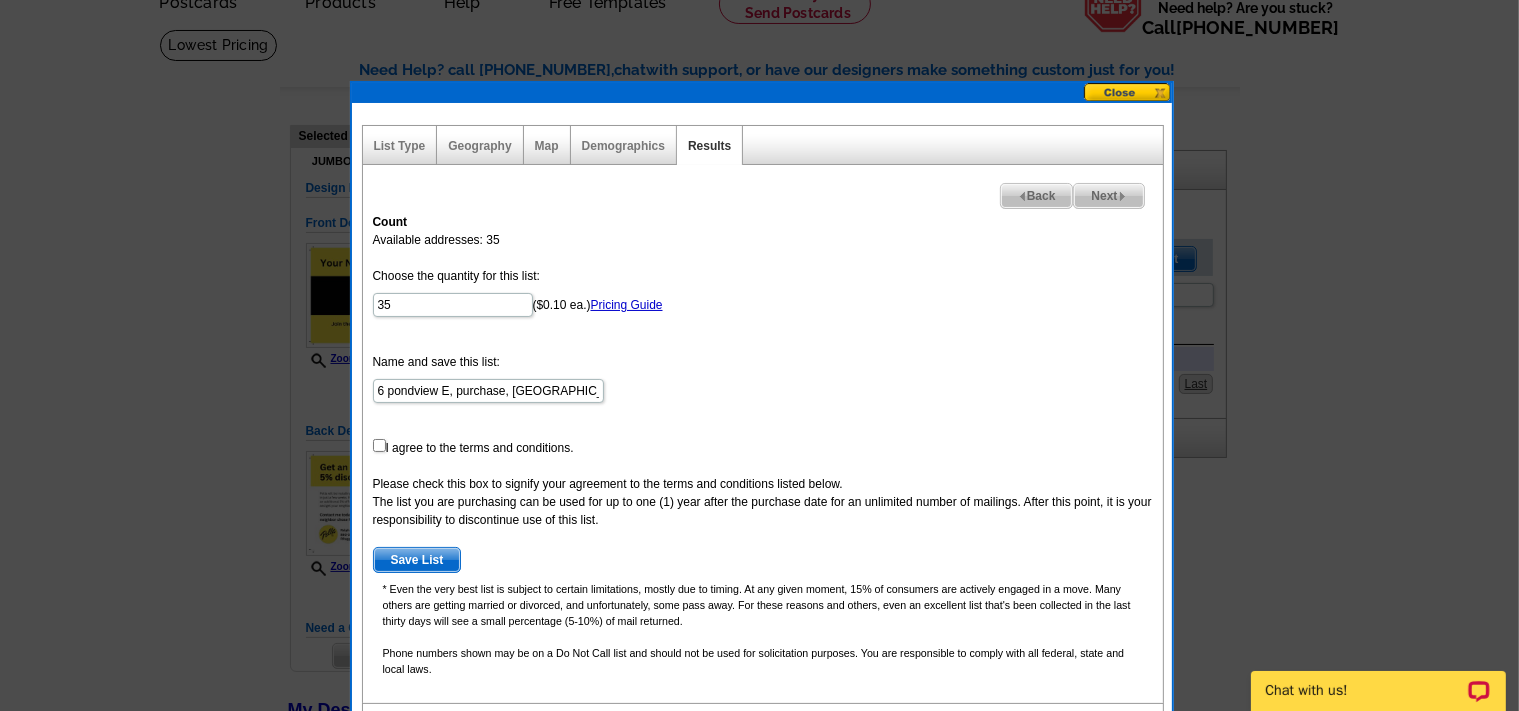 scroll, scrollTop: 211, scrollLeft: 0, axis: vertical 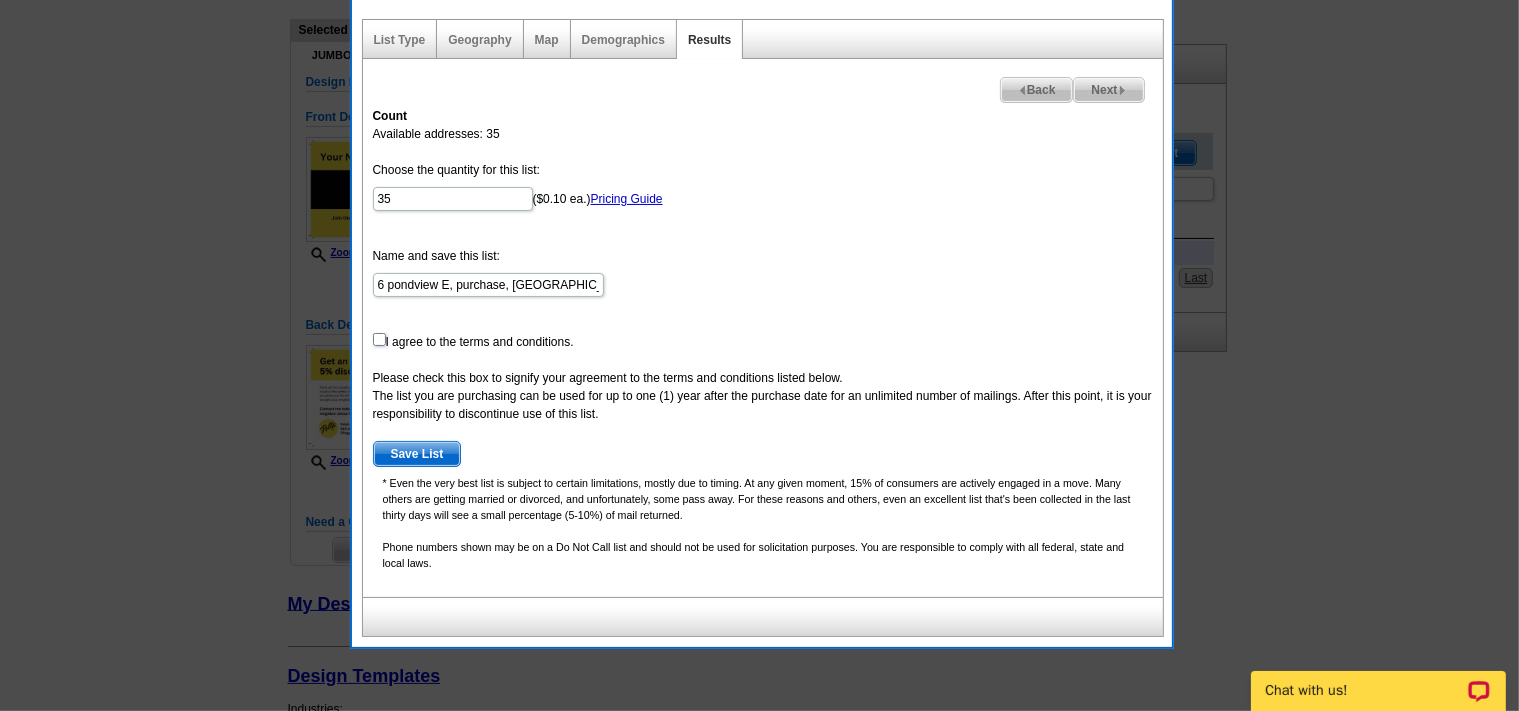 click at bounding box center (379, 339) 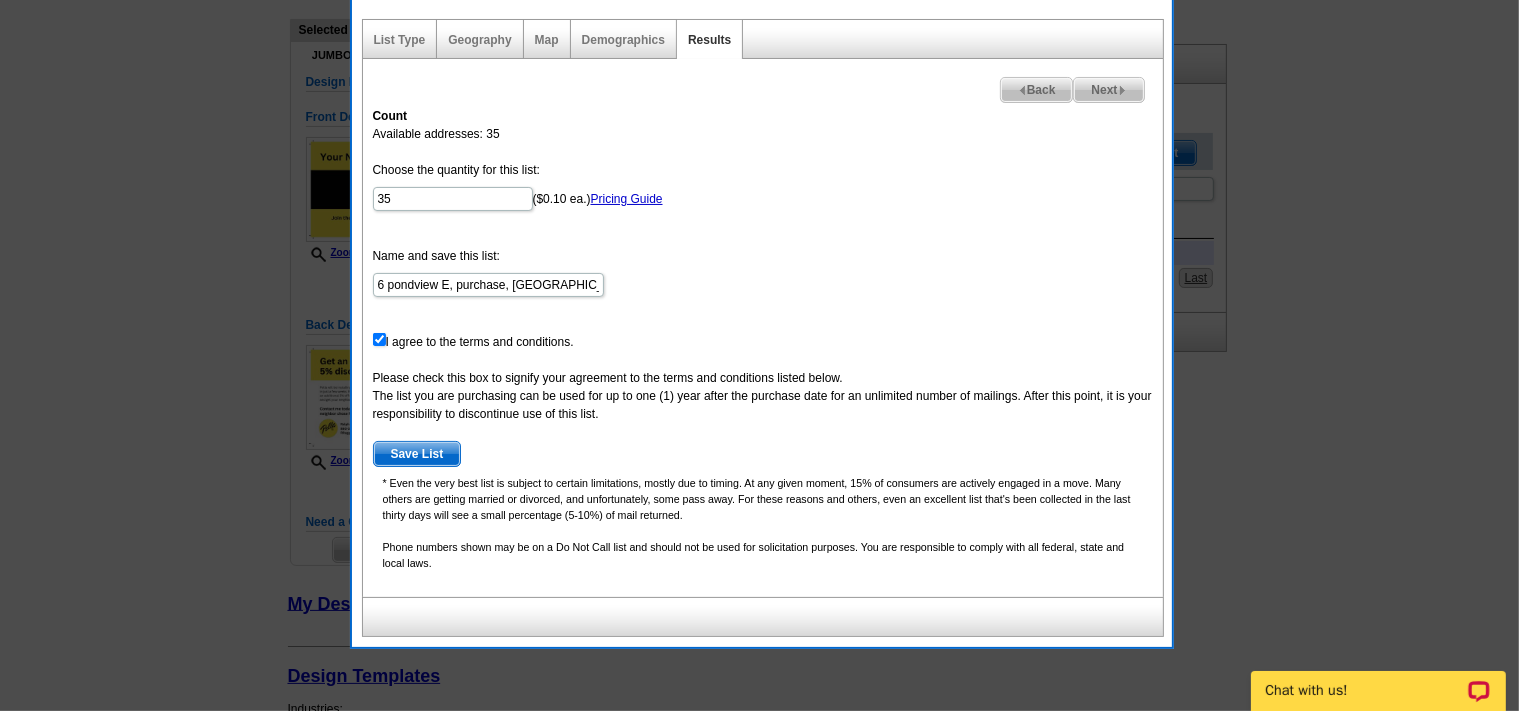 click on "Save List" at bounding box center [417, 454] 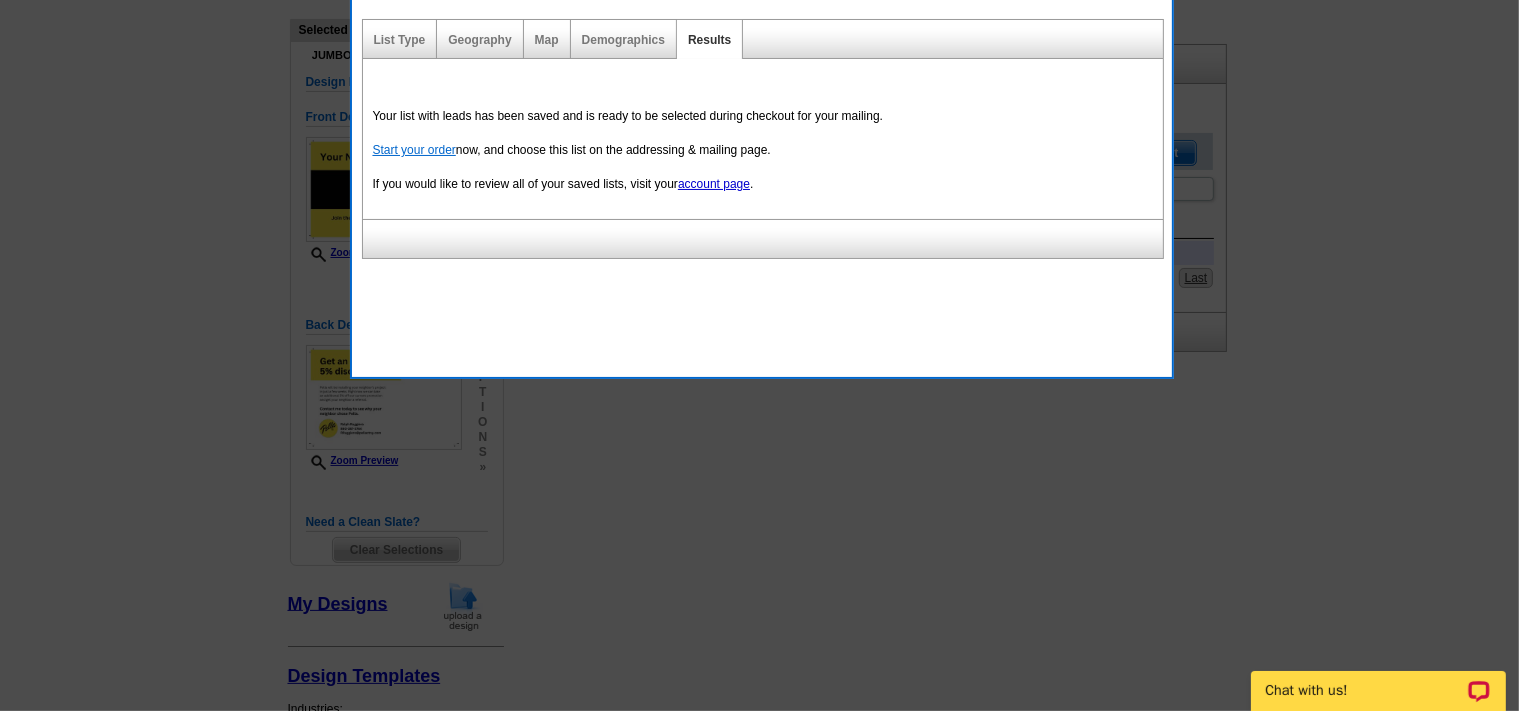 click on "Start your order" at bounding box center (414, 150) 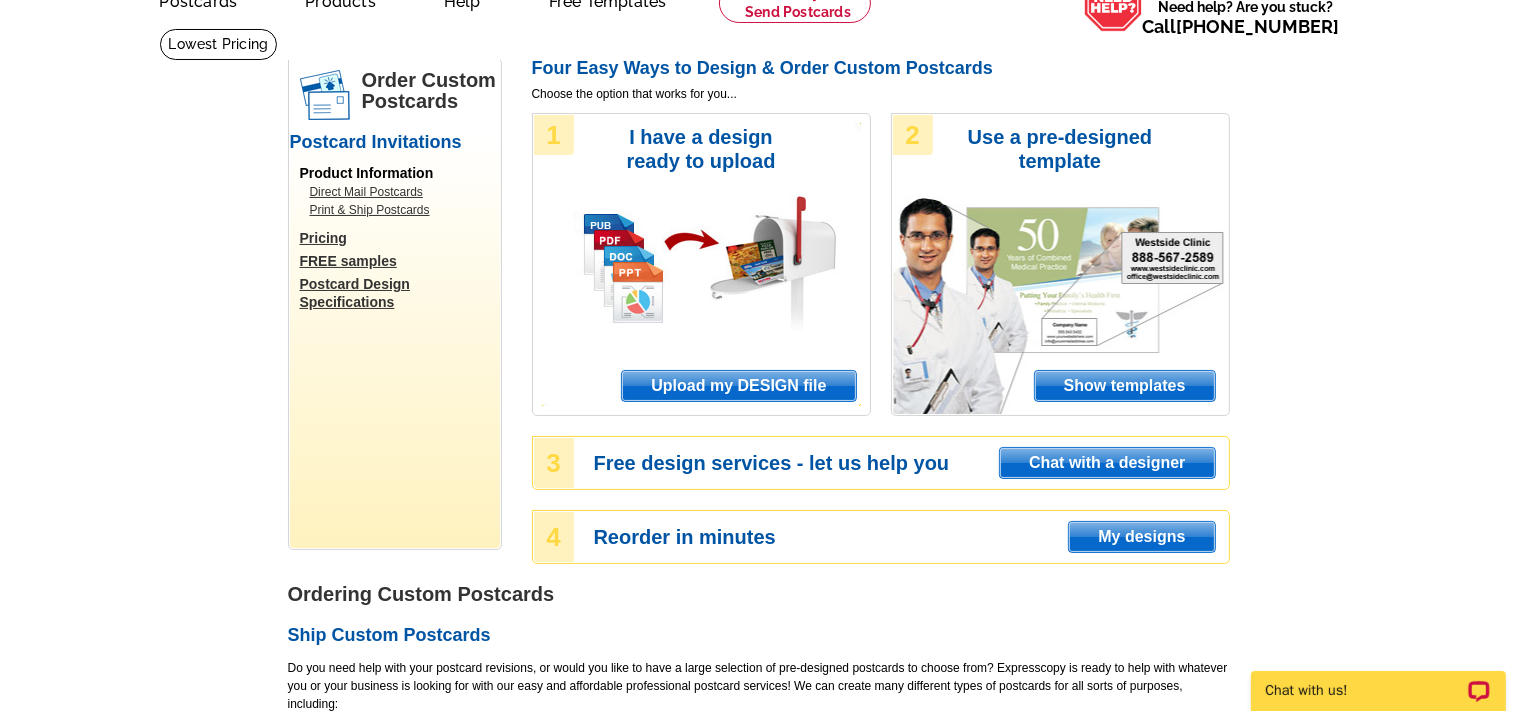 scroll, scrollTop: 0, scrollLeft: 0, axis: both 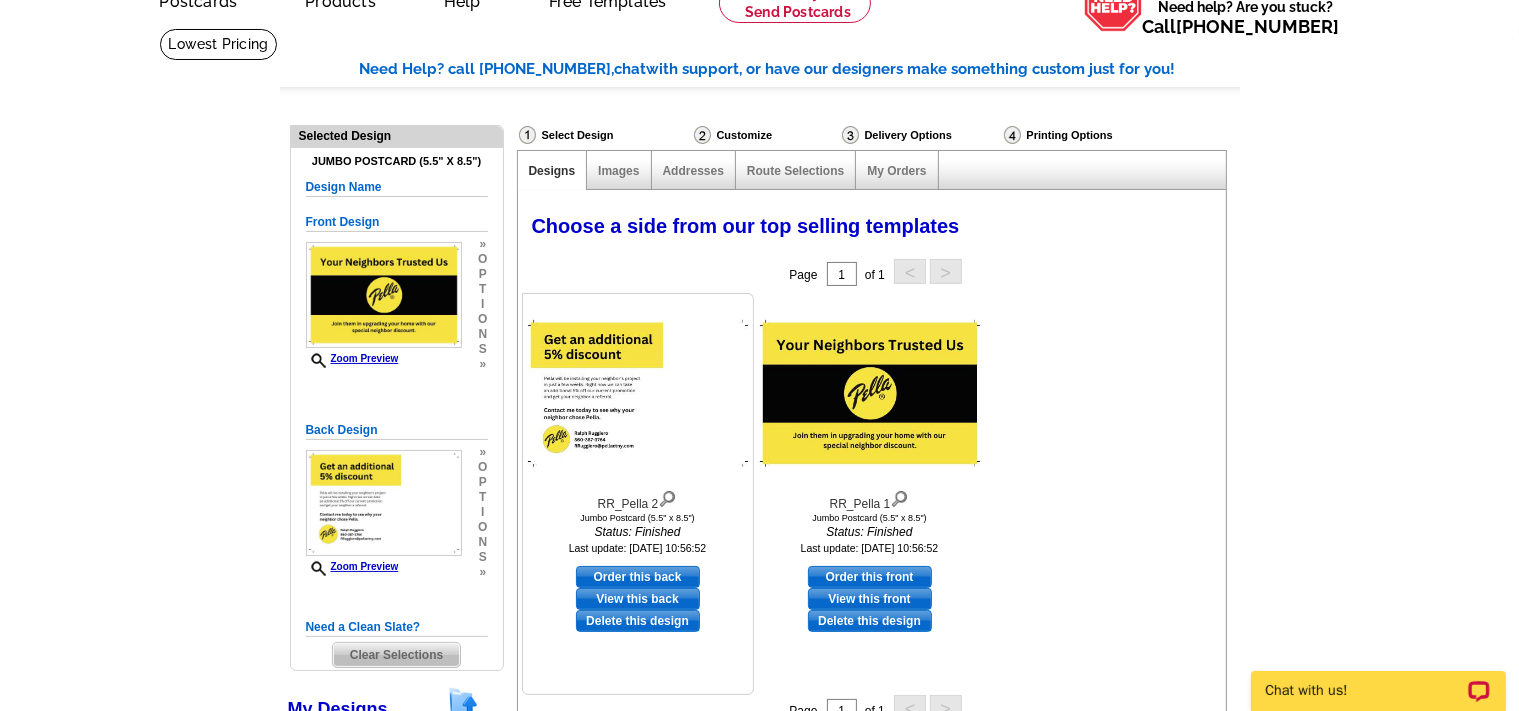 click on "Order this back" at bounding box center (638, 577) 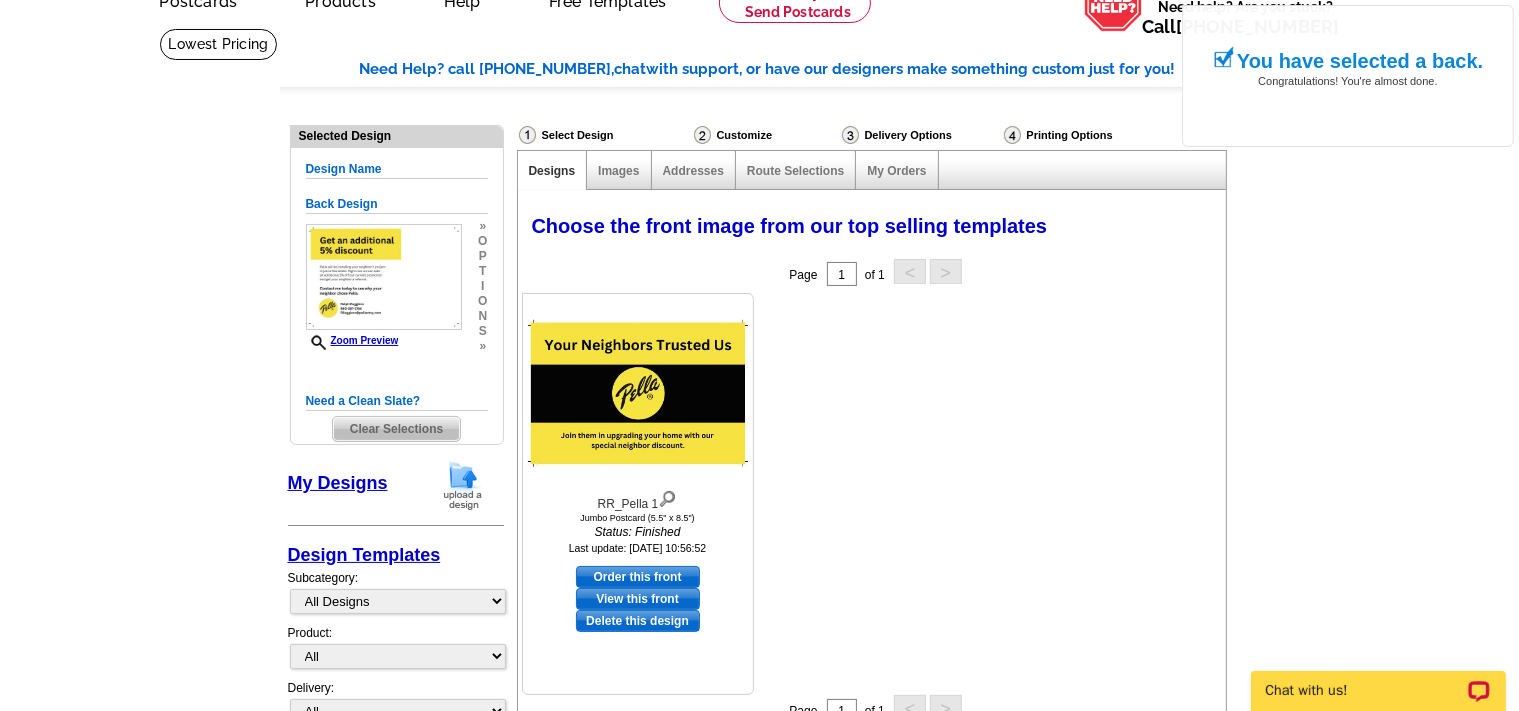 click on "Order this front" at bounding box center (638, 577) 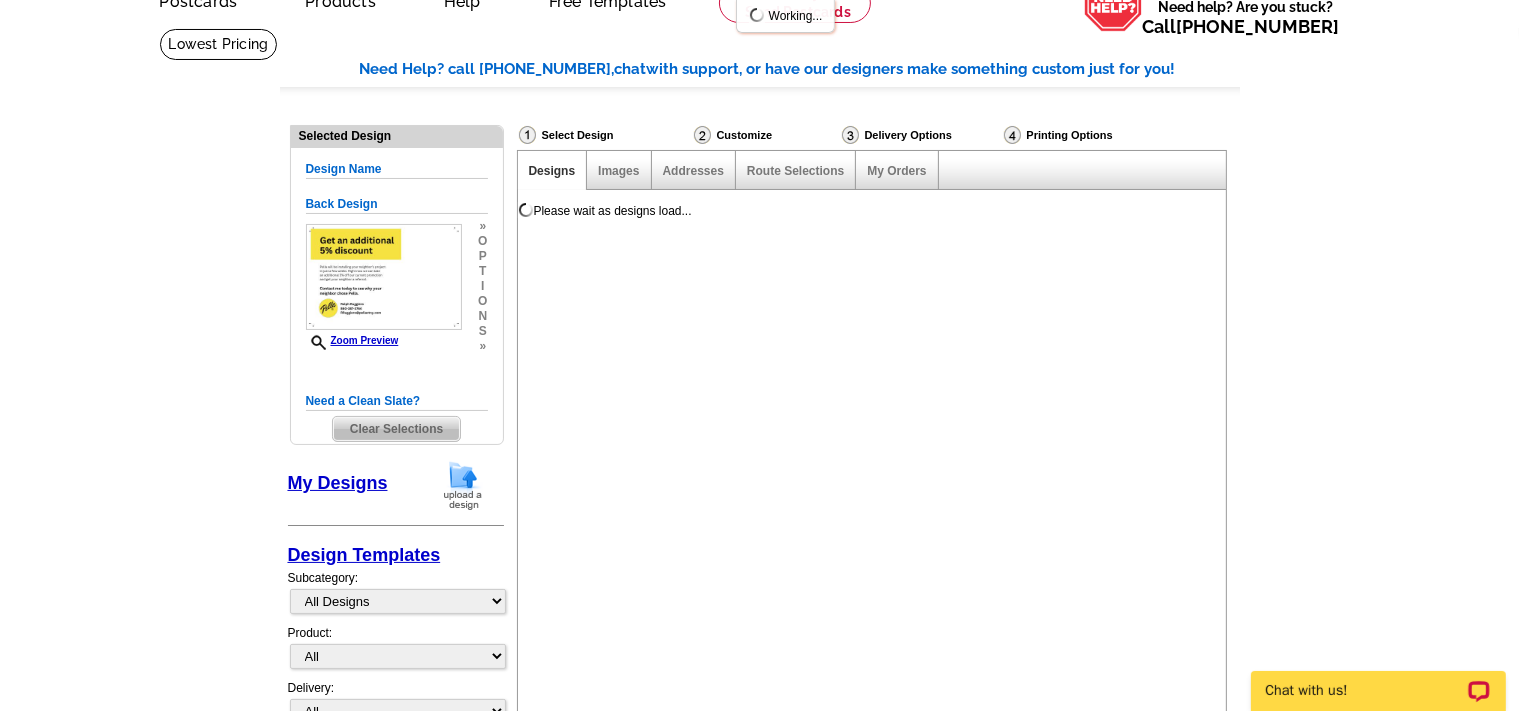 scroll, scrollTop: 0, scrollLeft: 0, axis: both 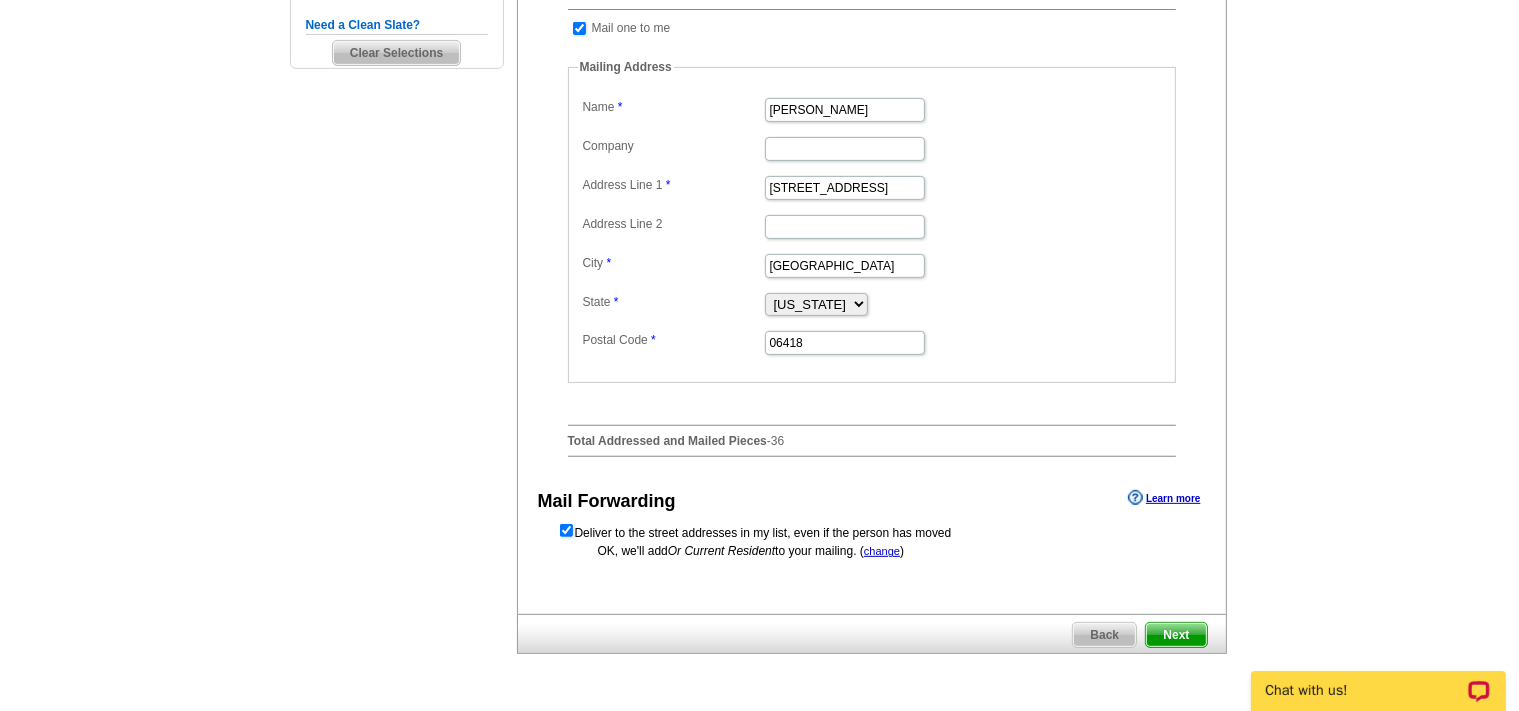 click on "Next" at bounding box center [1176, 635] 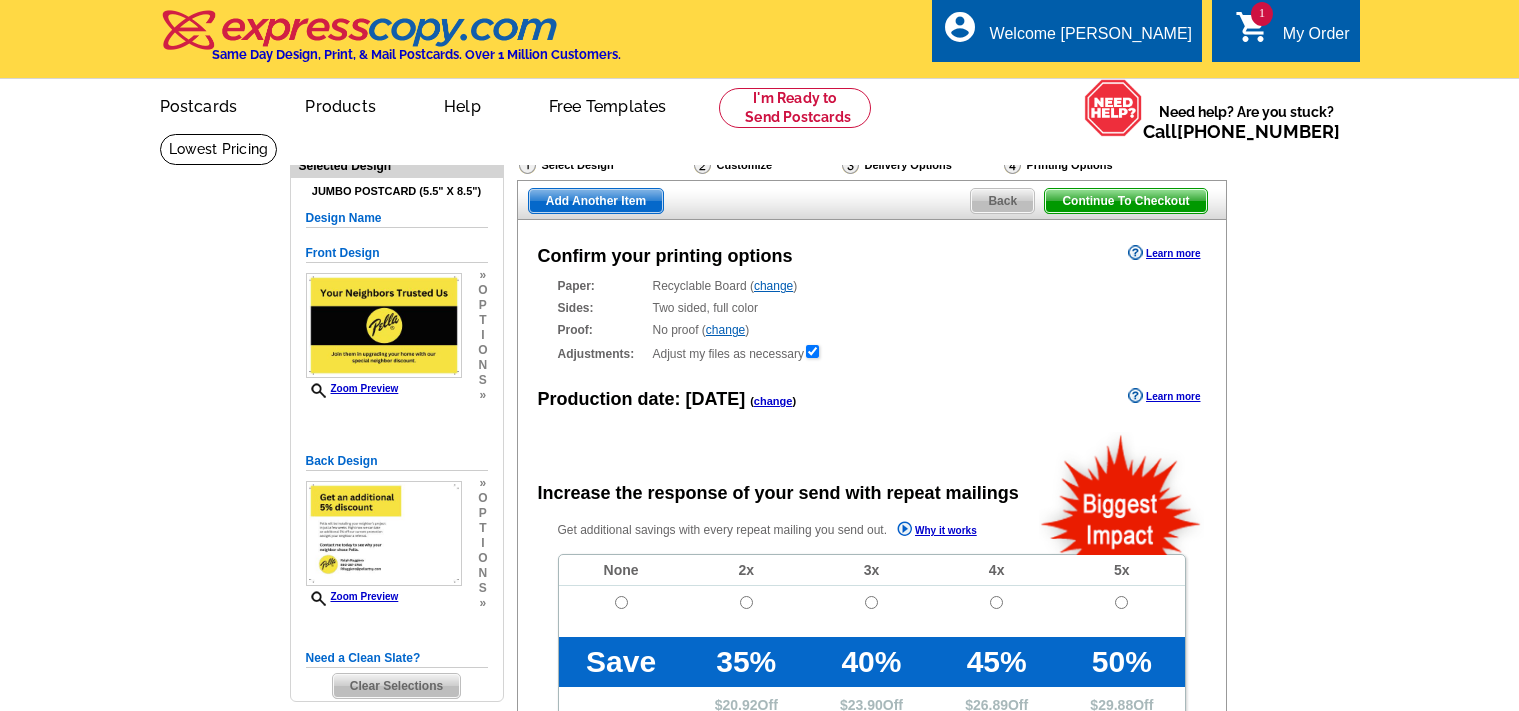 scroll, scrollTop: 0, scrollLeft: 0, axis: both 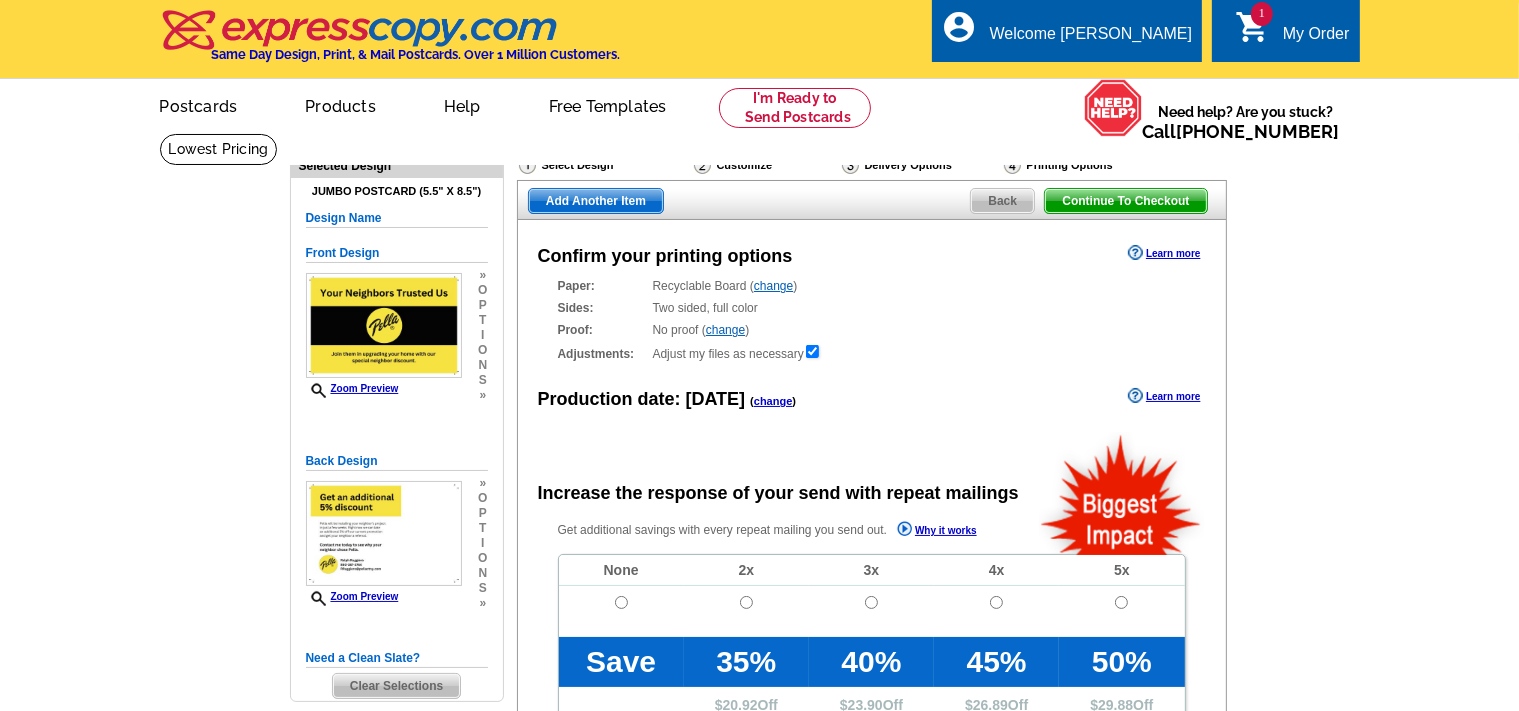 radio on "false" 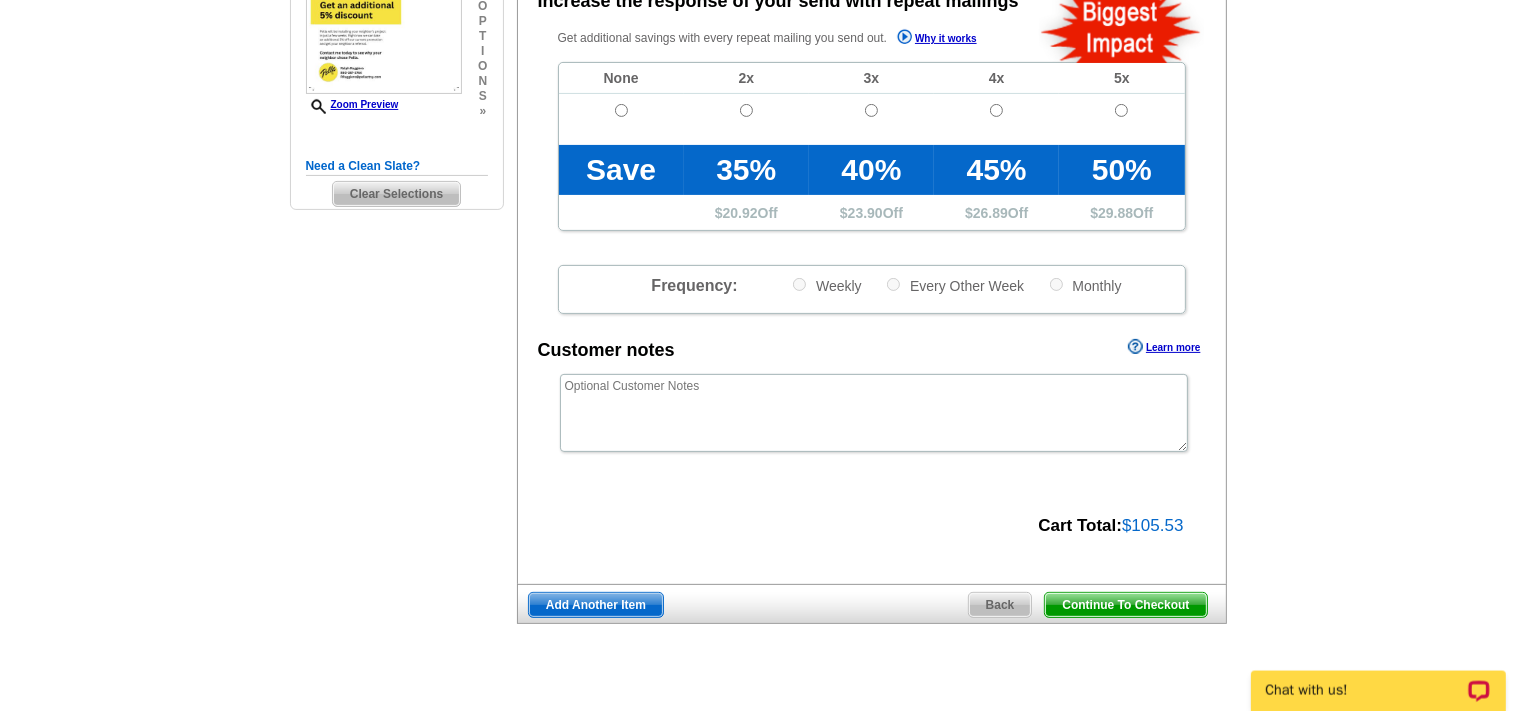 scroll, scrollTop: 528, scrollLeft: 0, axis: vertical 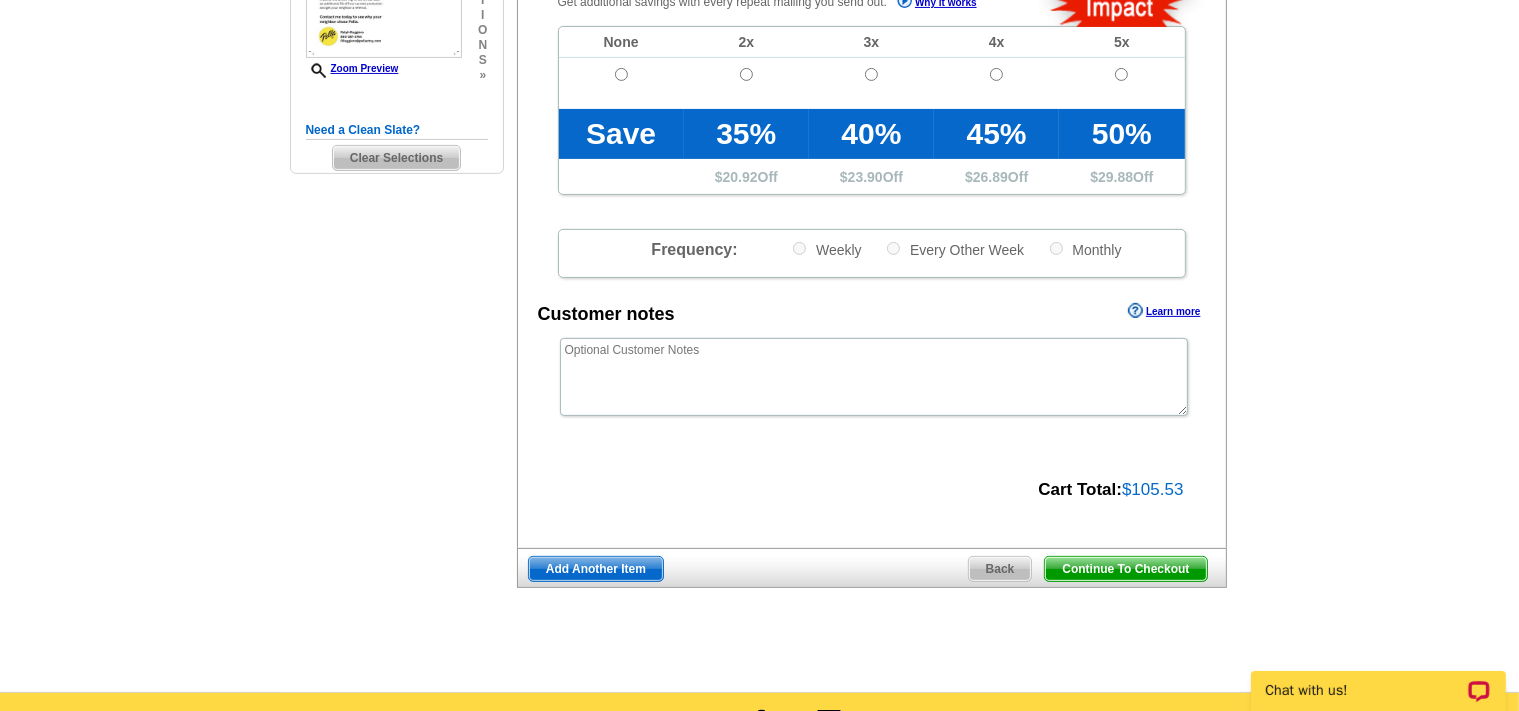 click on "Continue To Checkout" at bounding box center [1125, 569] 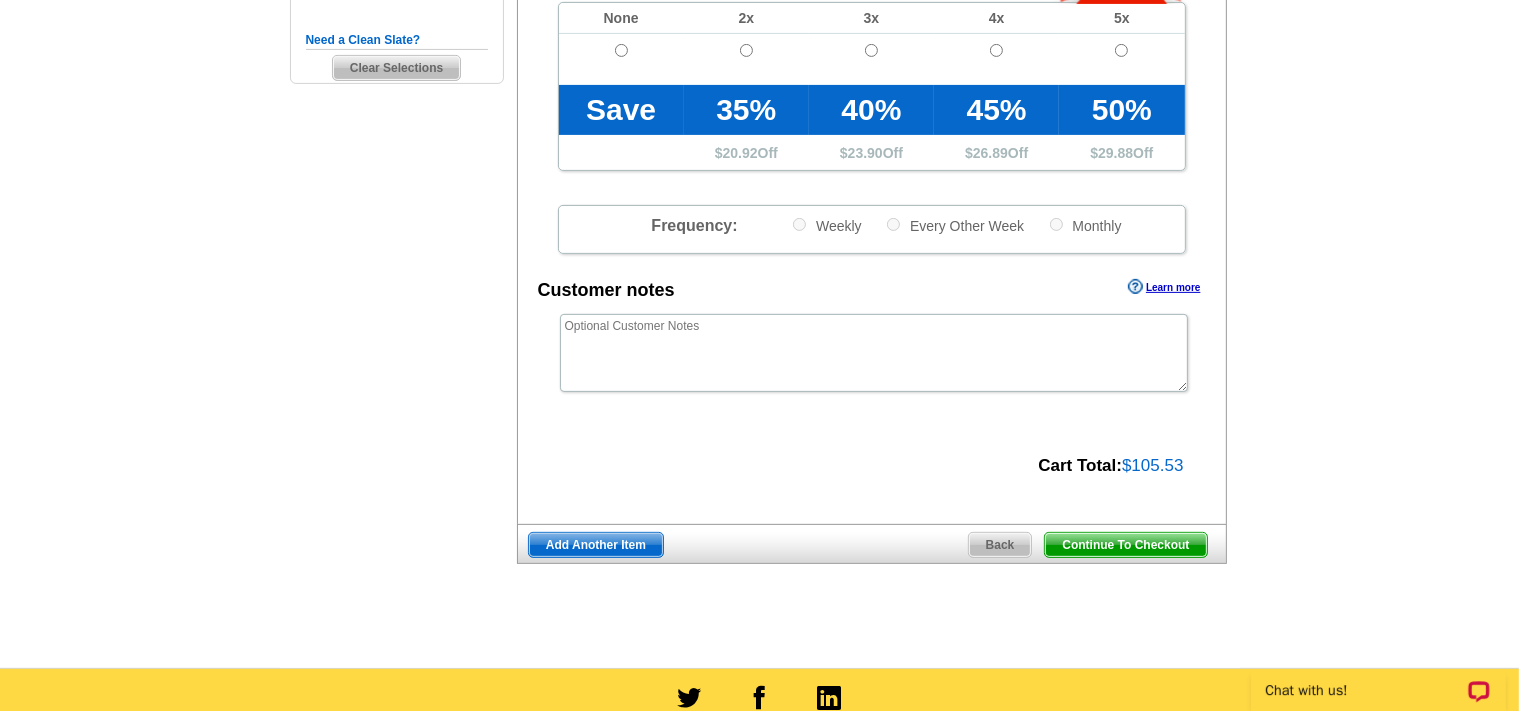 scroll, scrollTop: 658, scrollLeft: 0, axis: vertical 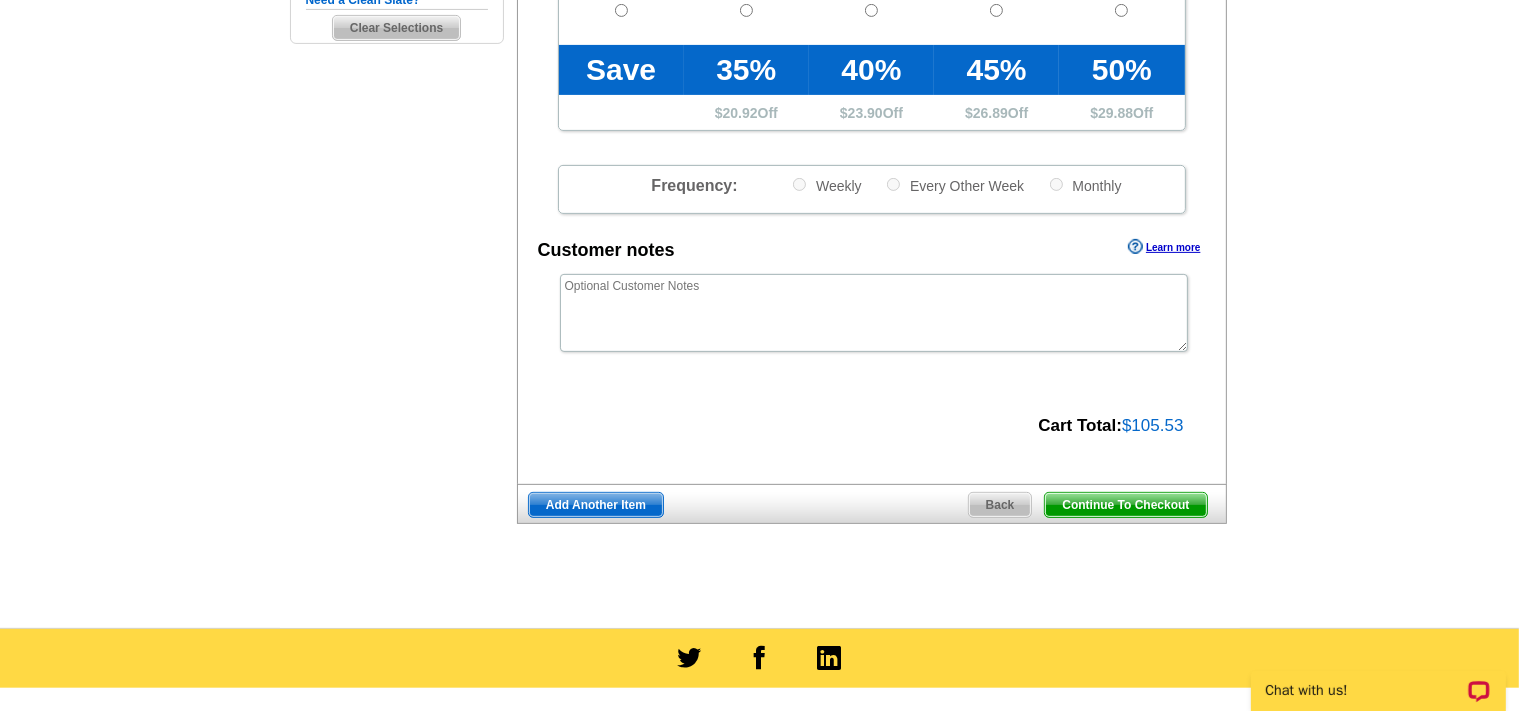 click on "Continue To Checkout" at bounding box center [1125, 505] 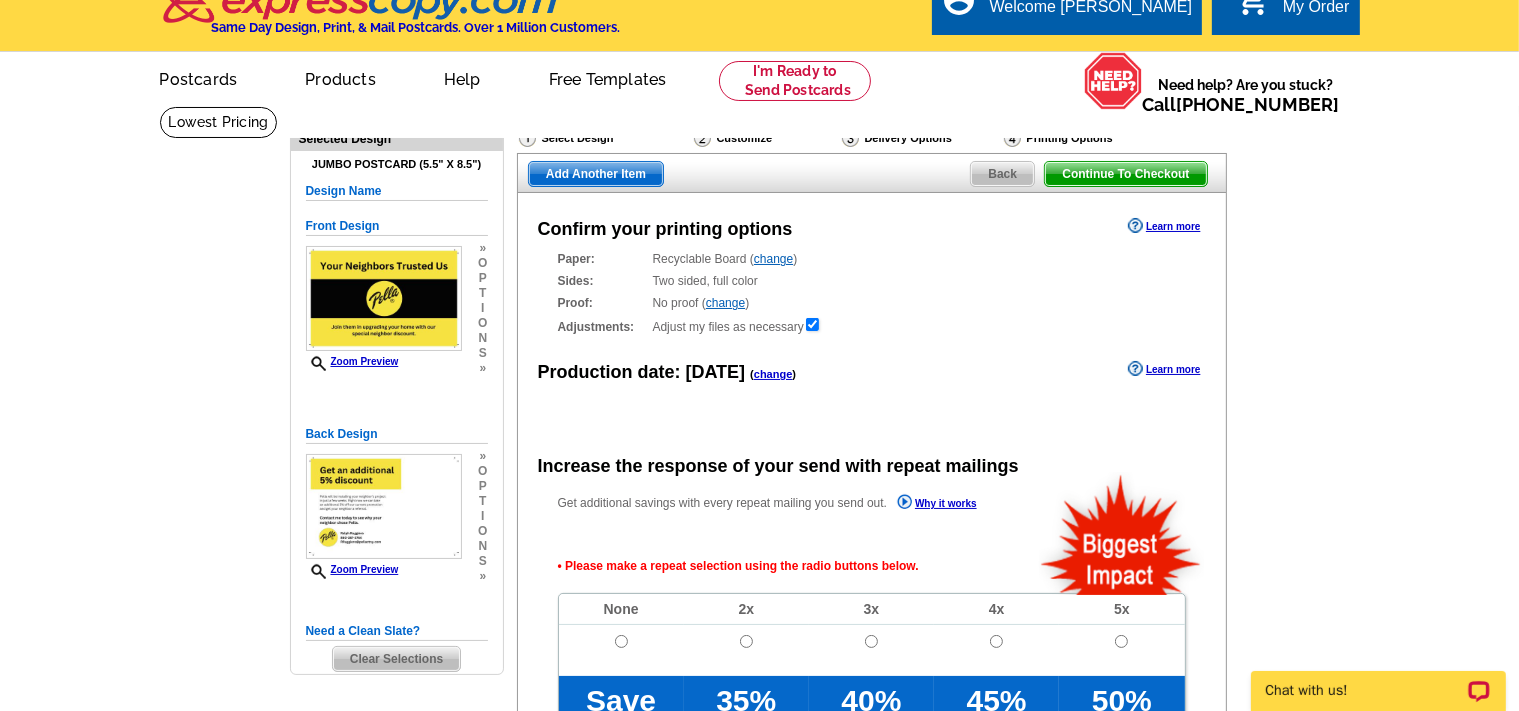 scroll, scrollTop: 0, scrollLeft: 0, axis: both 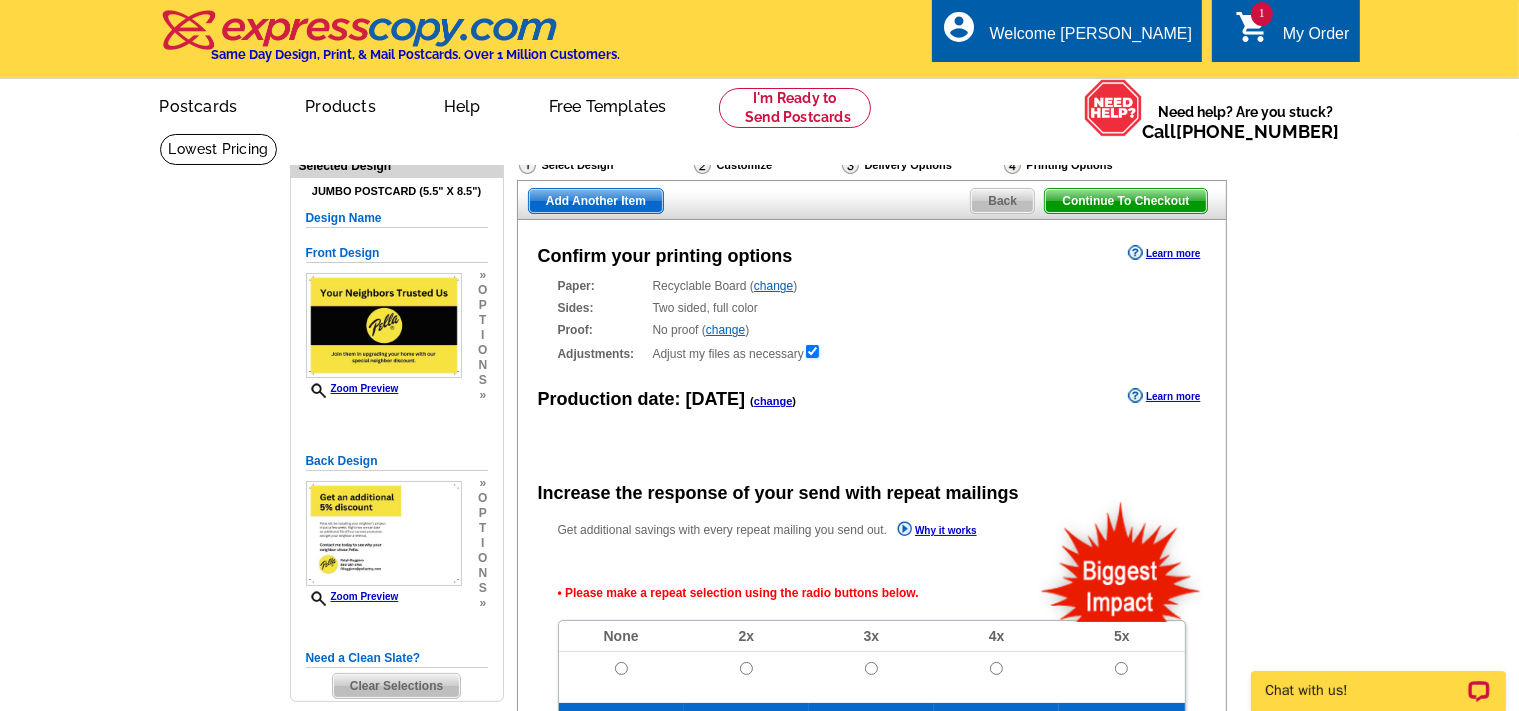 click on "Continue To Checkout" at bounding box center [1125, 201] 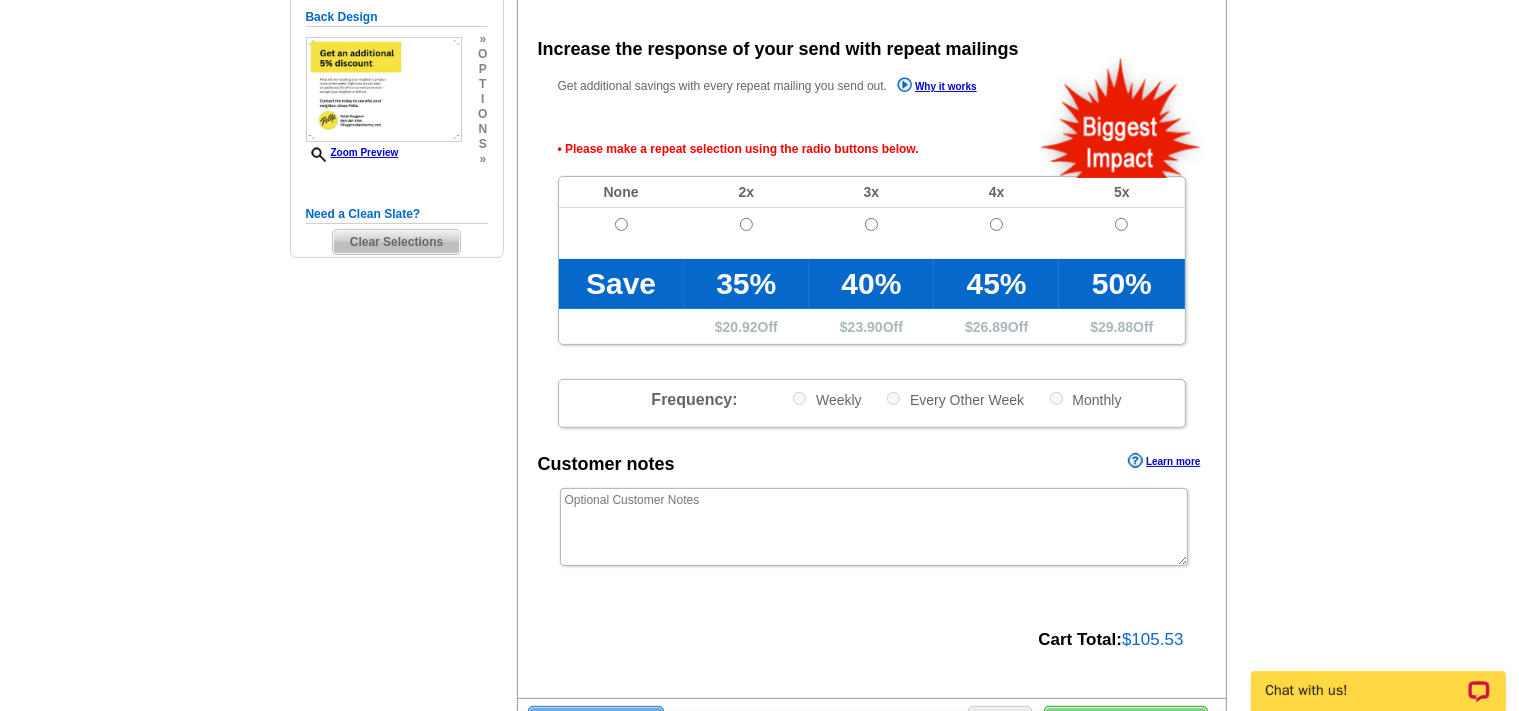 scroll, scrollTop: 447, scrollLeft: 0, axis: vertical 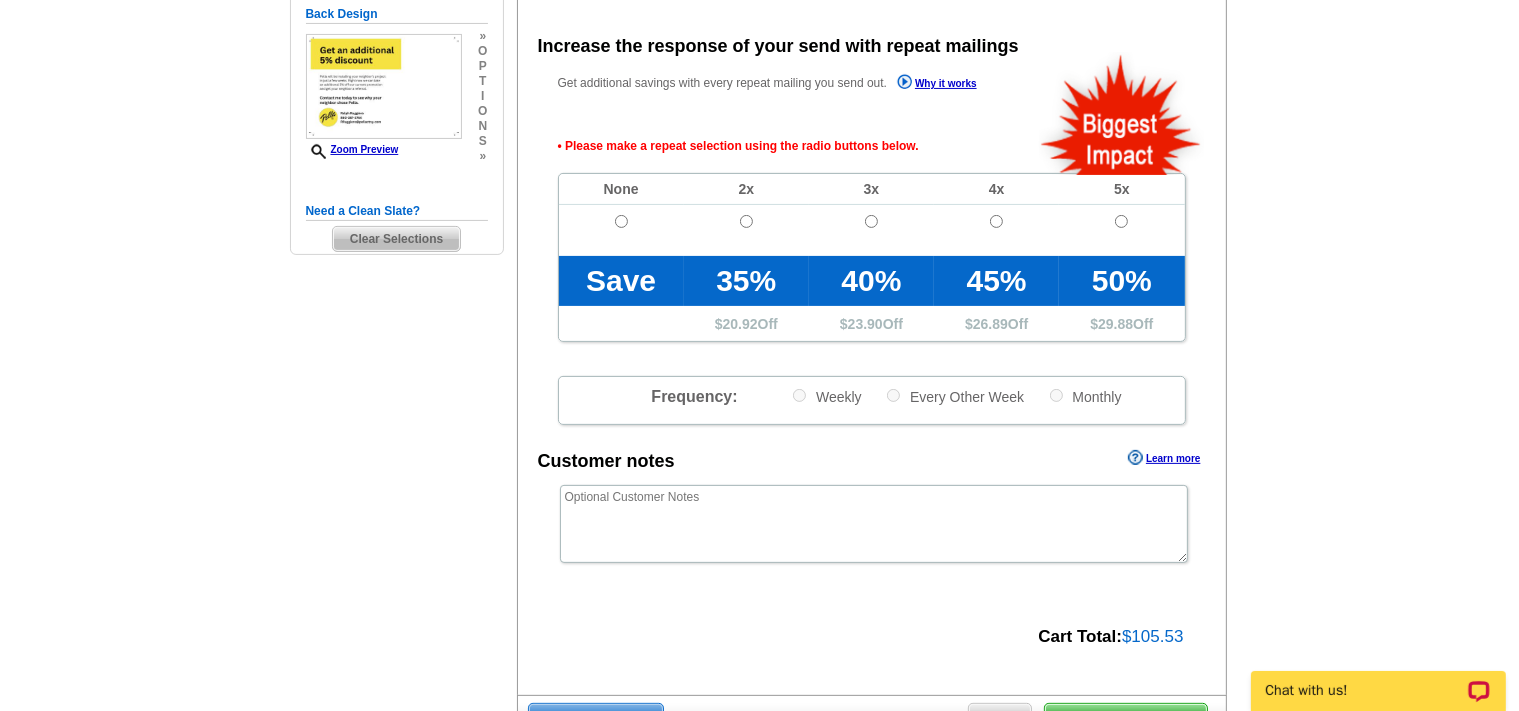 click at bounding box center [621, 230] 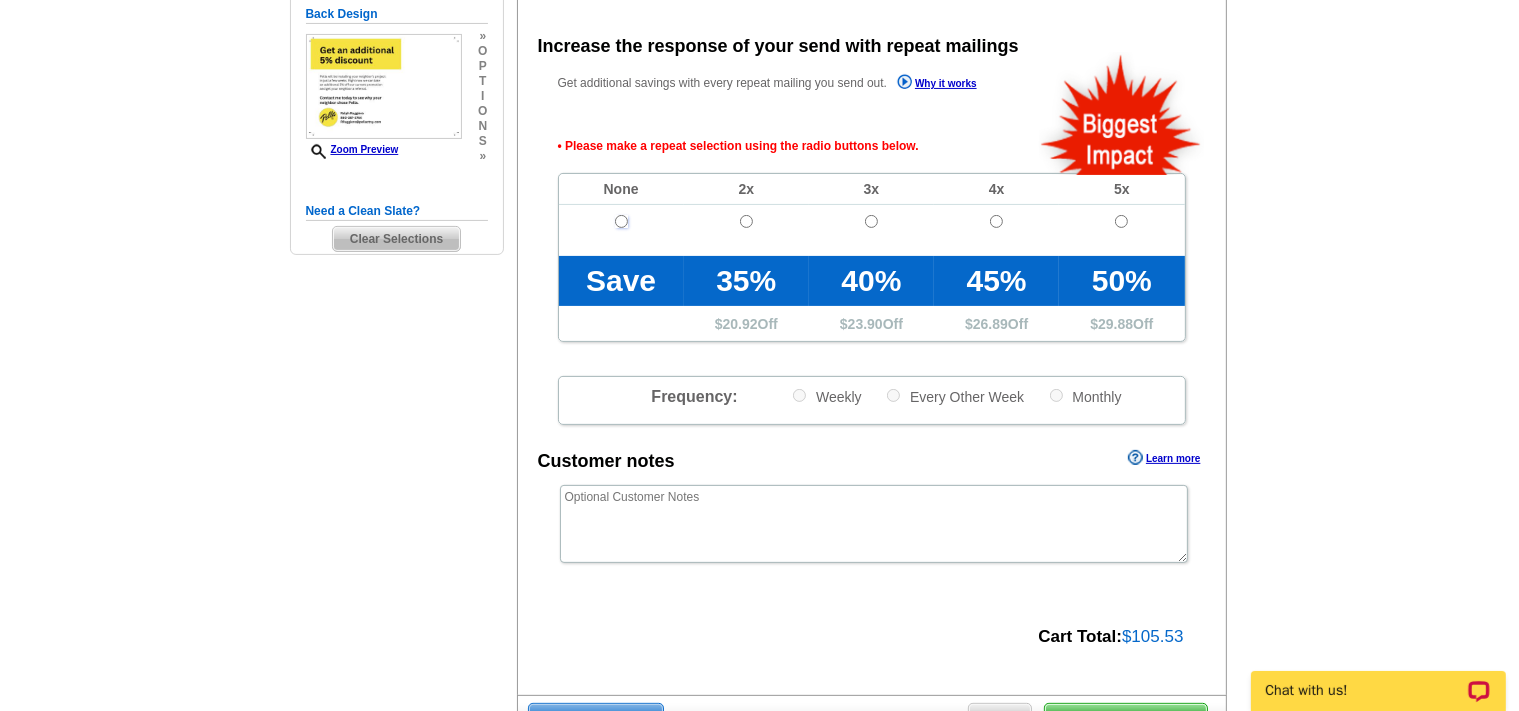 click at bounding box center (621, 221) 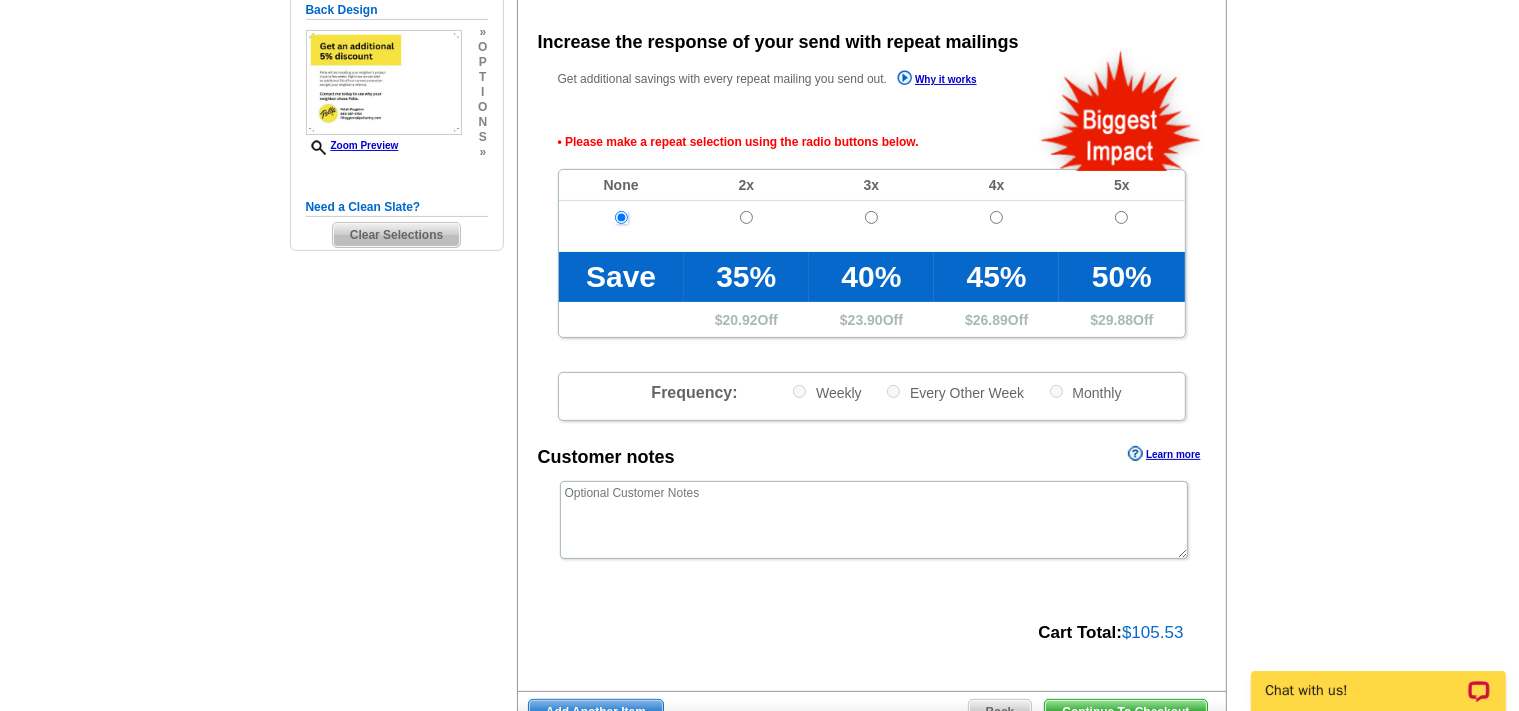 scroll, scrollTop: 552, scrollLeft: 0, axis: vertical 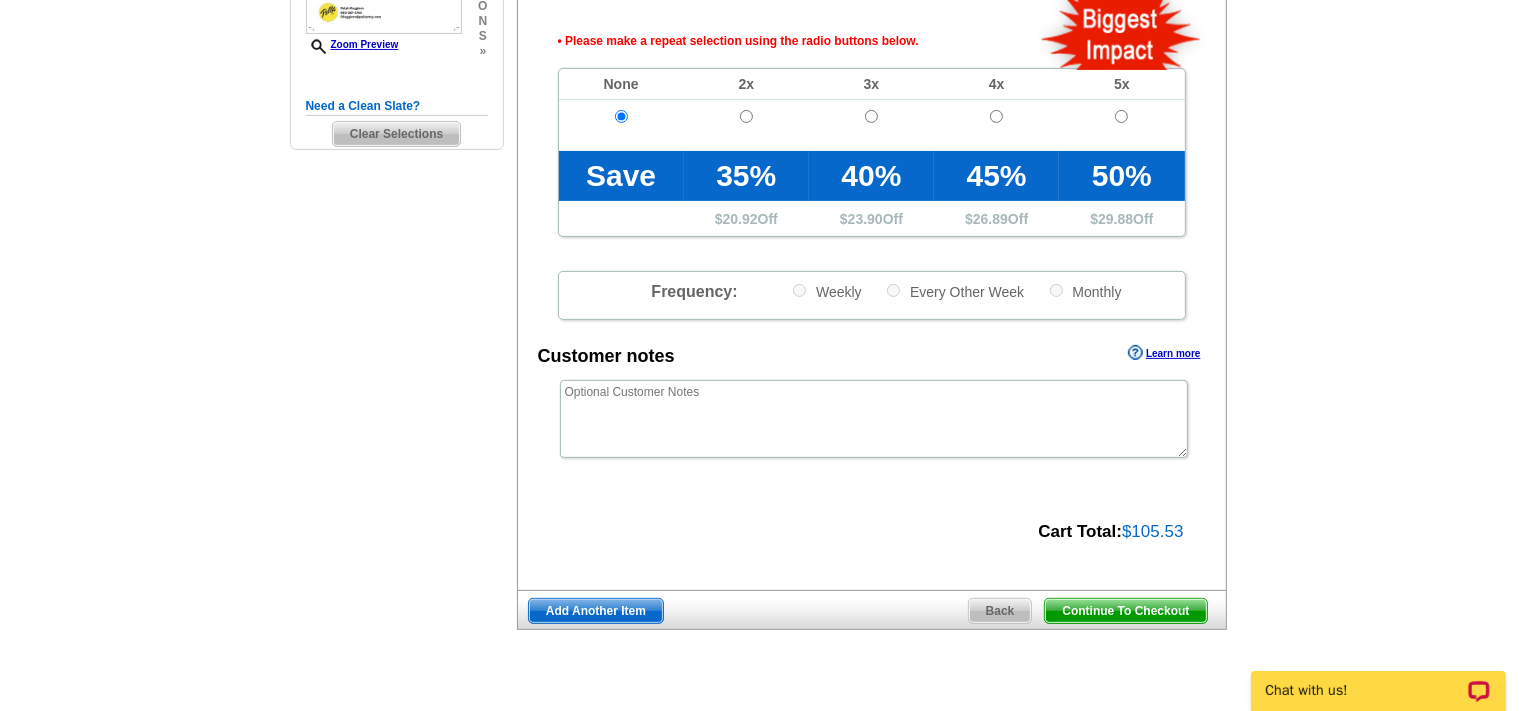 click on "Continue To Checkout" at bounding box center [1125, 611] 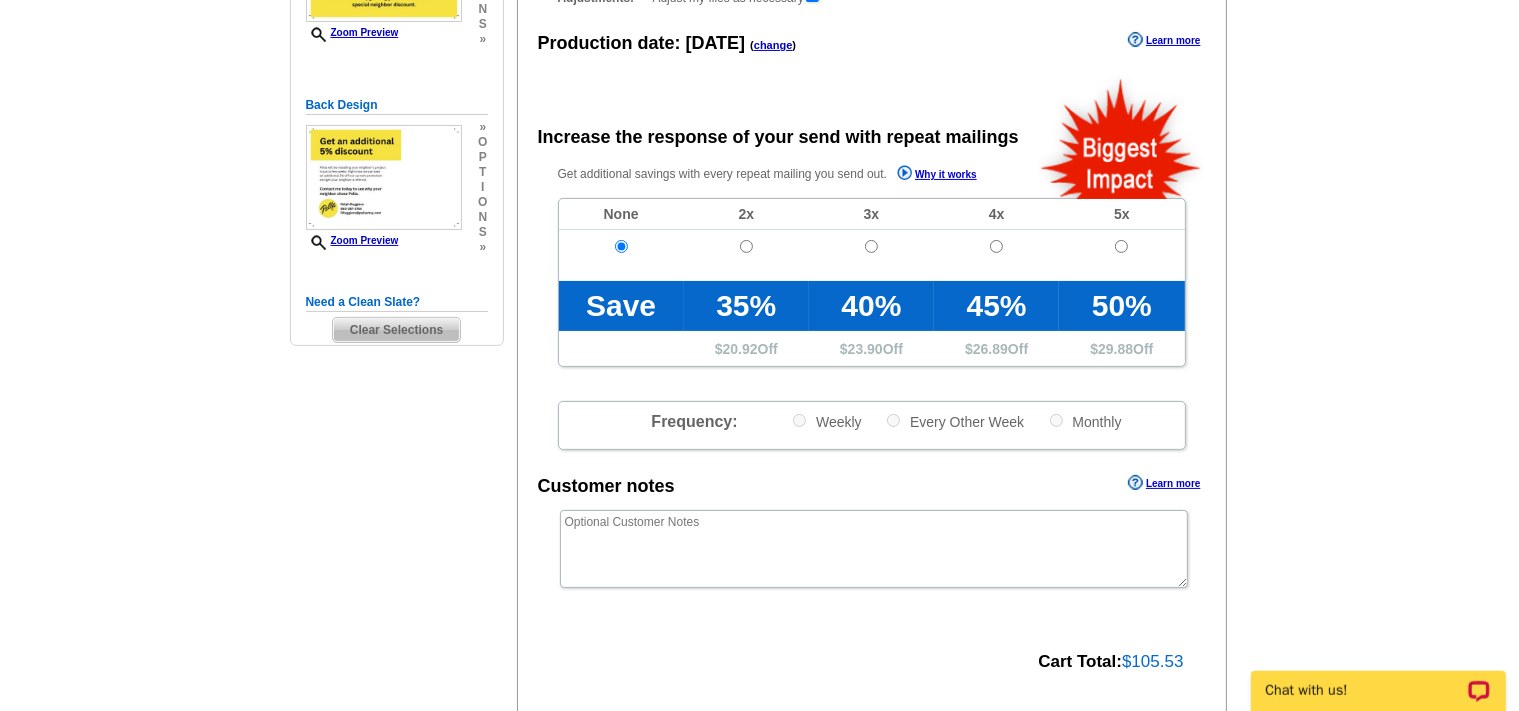 scroll, scrollTop: 341, scrollLeft: 0, axis: vertical 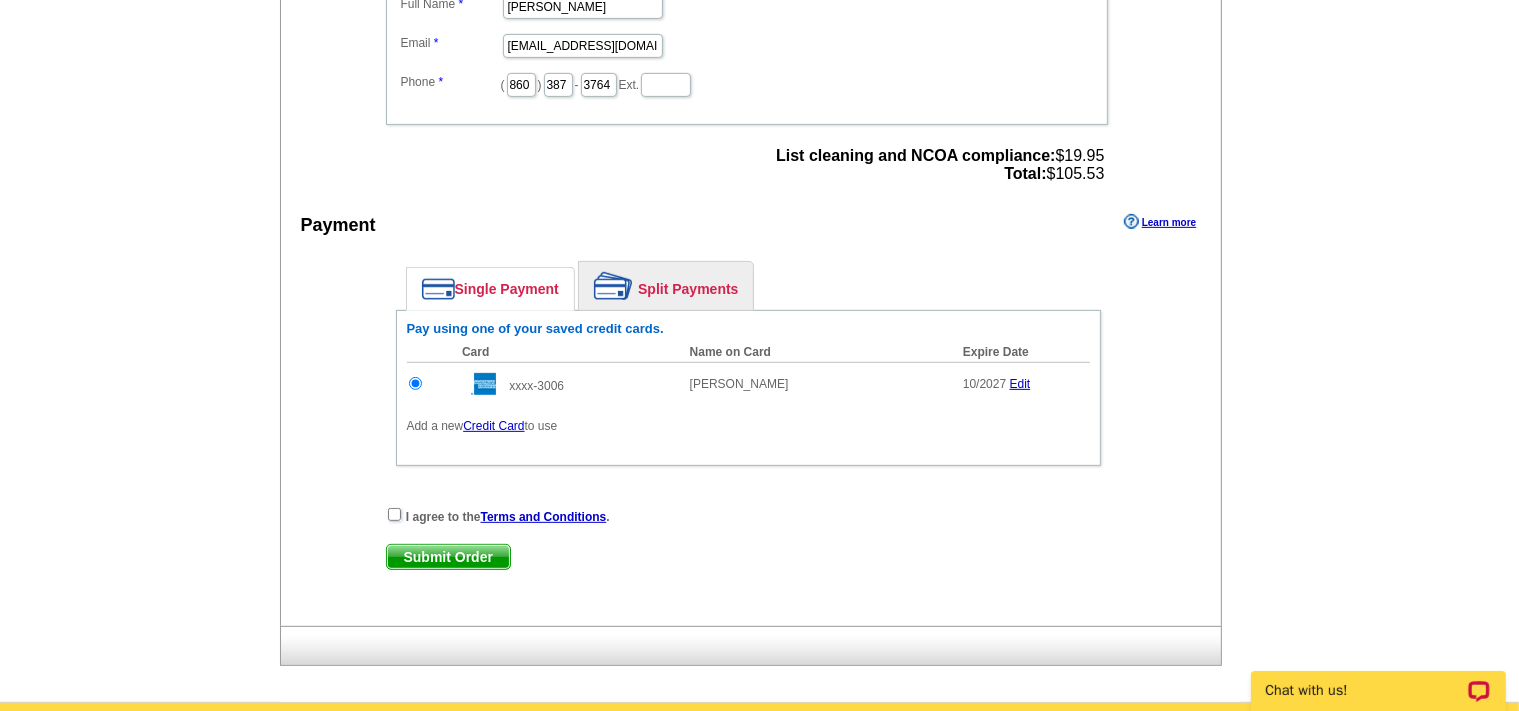 click at bounding box center (394, 514) 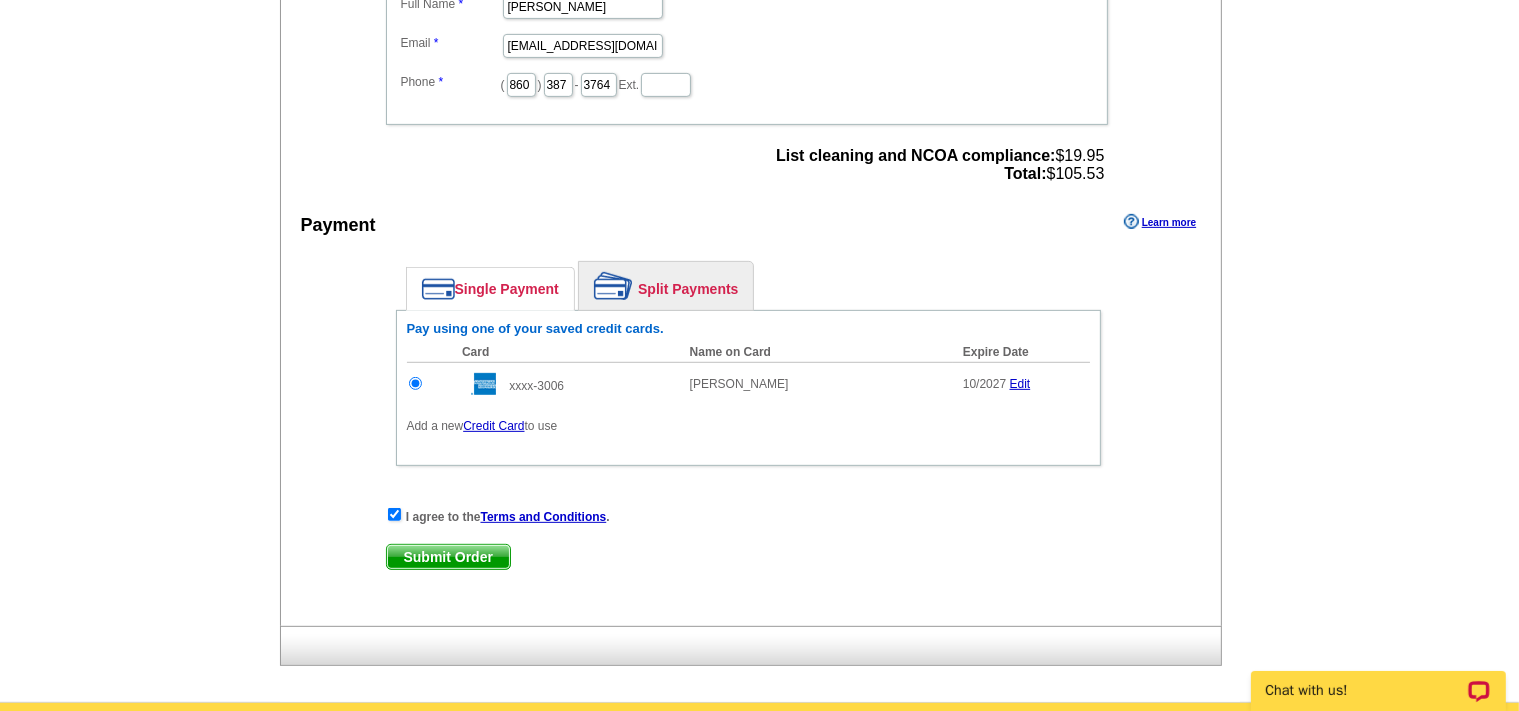 click on "Submit Order" at bounding box center [448, 557] 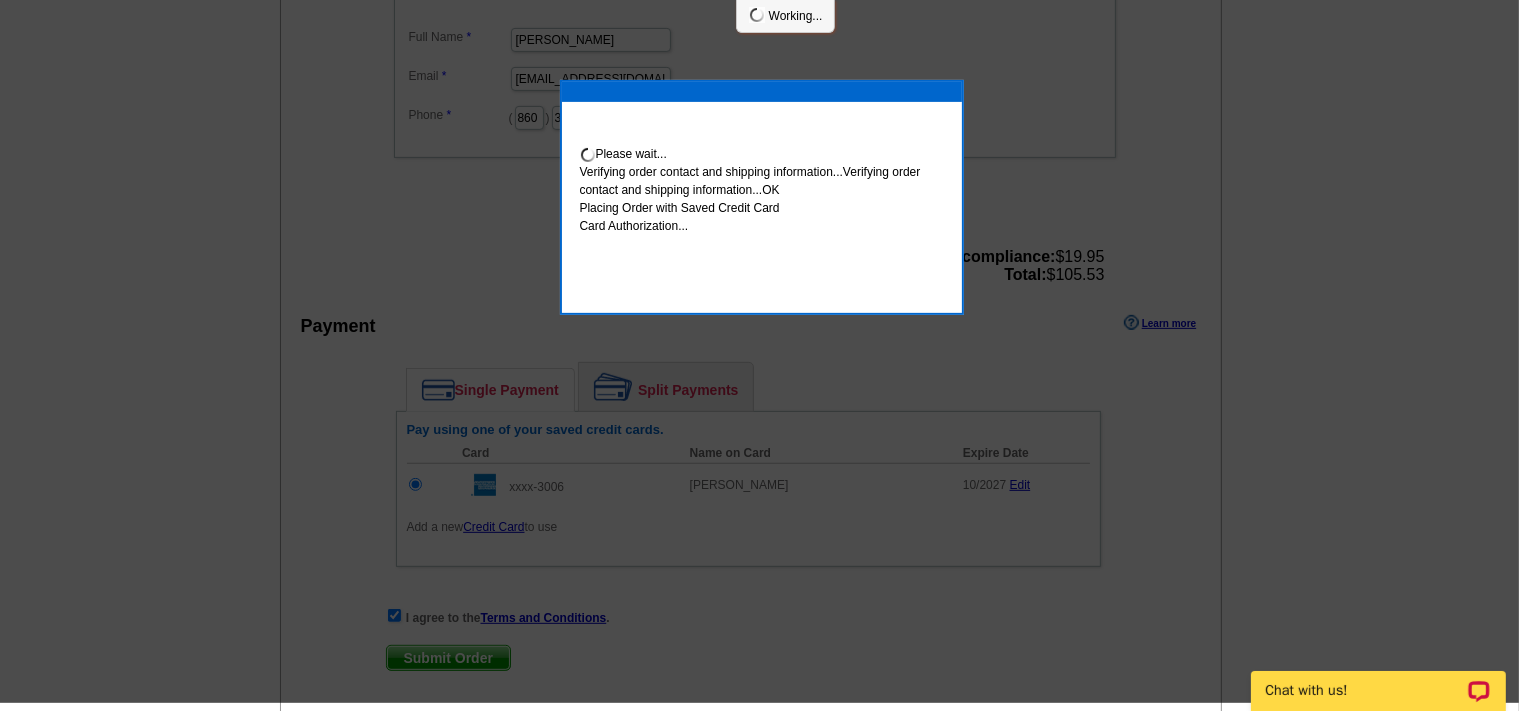 scroll, scrollTop: 731, scrollLeft: 0, axis: vertical 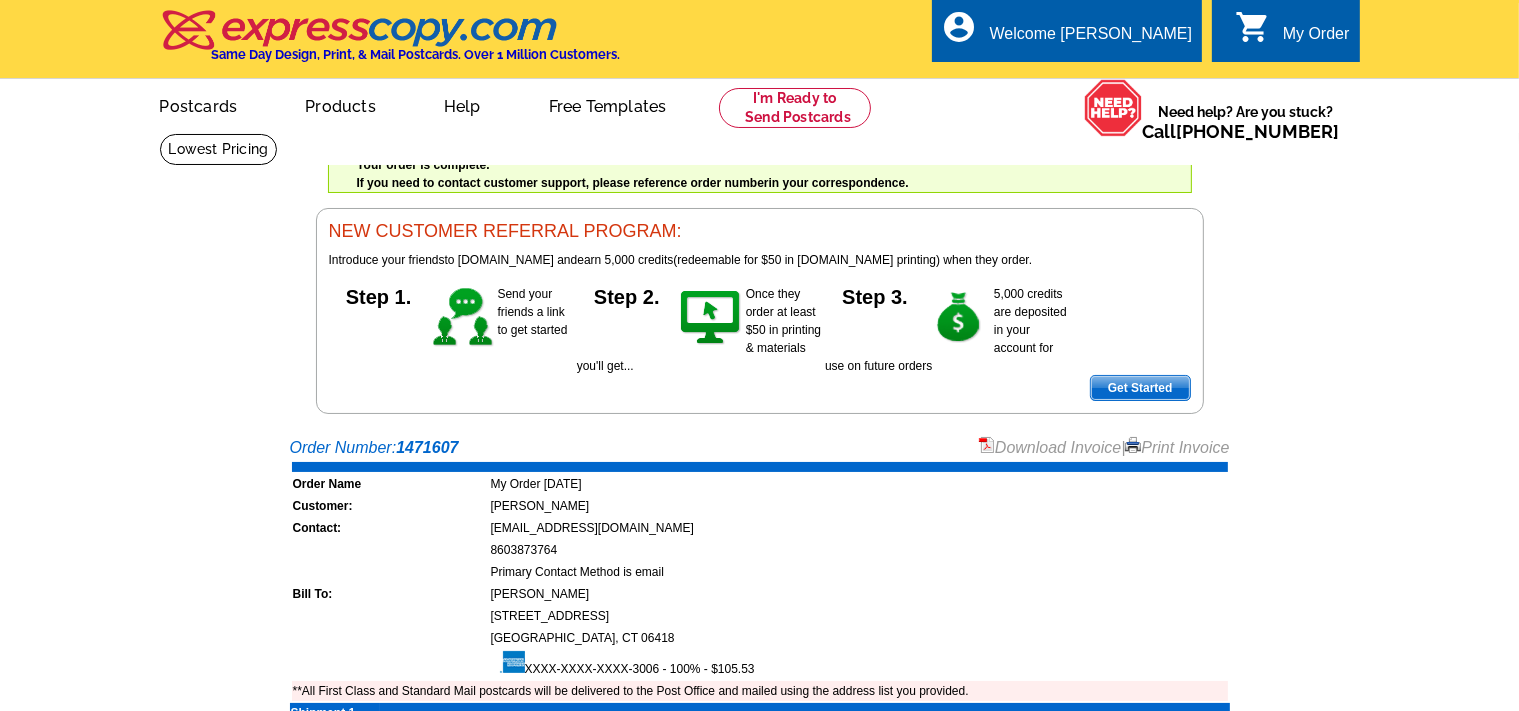 click on "Welcome back  [PERSON_NAME]
My Account
Logout
local_phone
Same Day Design, Print, & Mail Postcards. Over 1 Million Customers.
account_circle
Welcome [PERSON_NAME]
My Account Logout
0
shopping_cart
My Order
picture_in_picture
Postcards
store_mall_directory
Products
keyboard_arrow_down
Postcards
Business cards More Help" at bounding box center (759, 207) 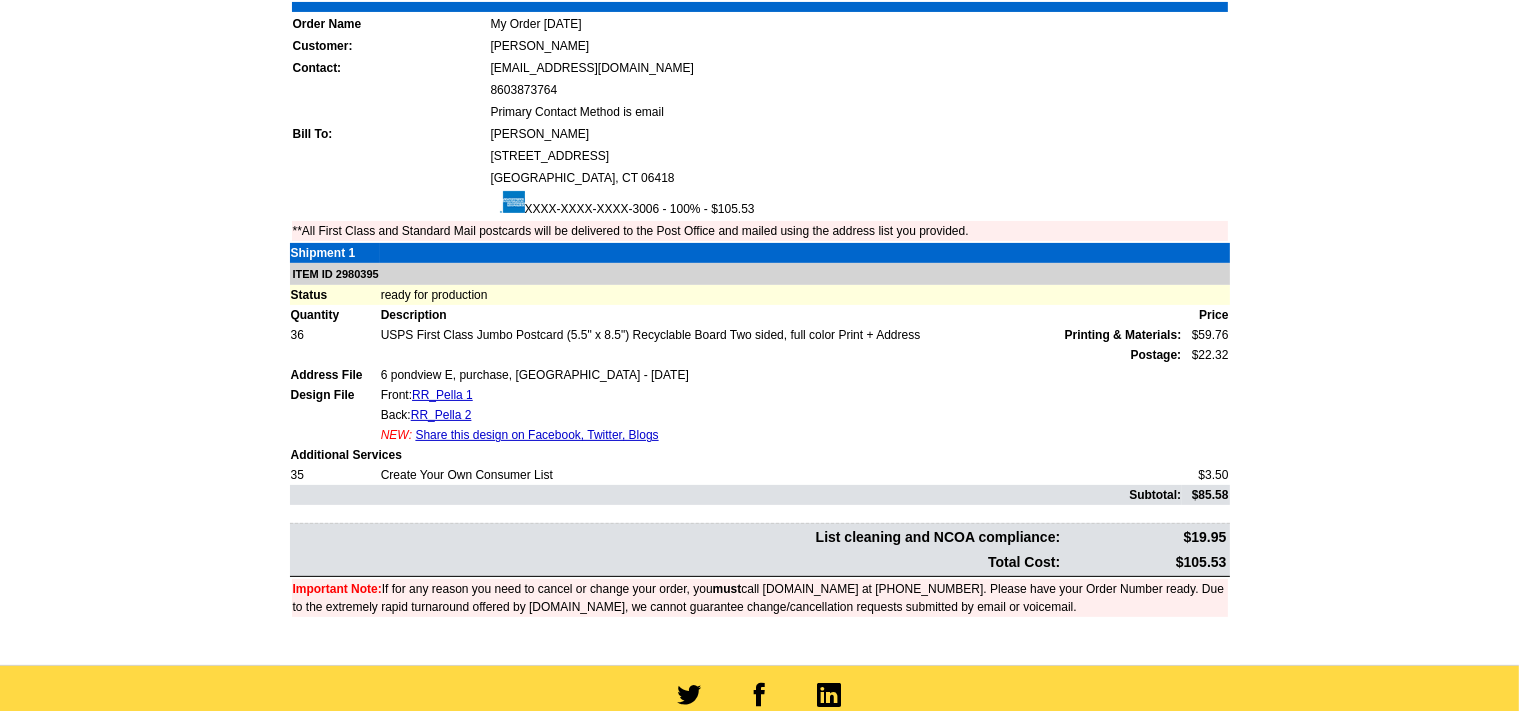 scroll, scrollTop: 528, scrollLeft: 0, axis: vertical 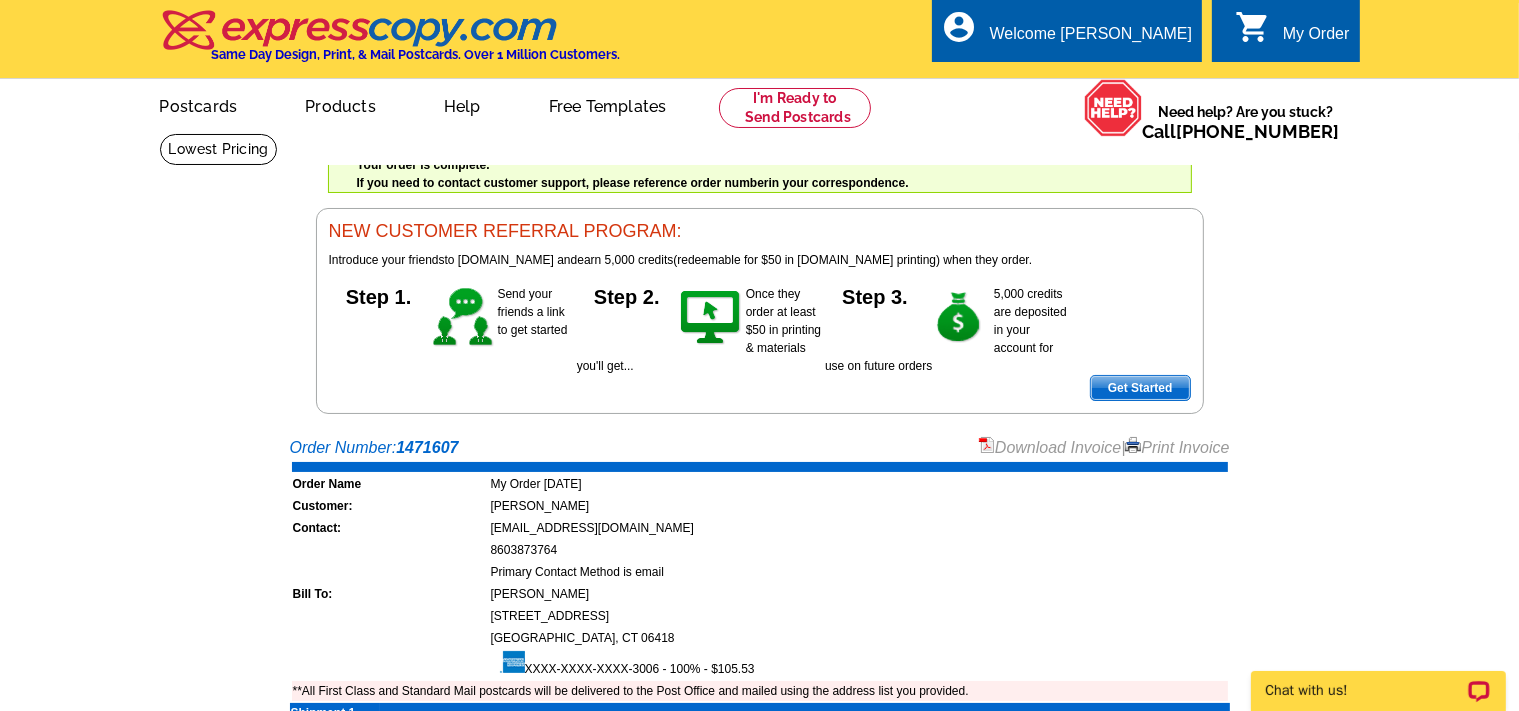 click on "Download Invoice" at bounding box center (1050, 447) 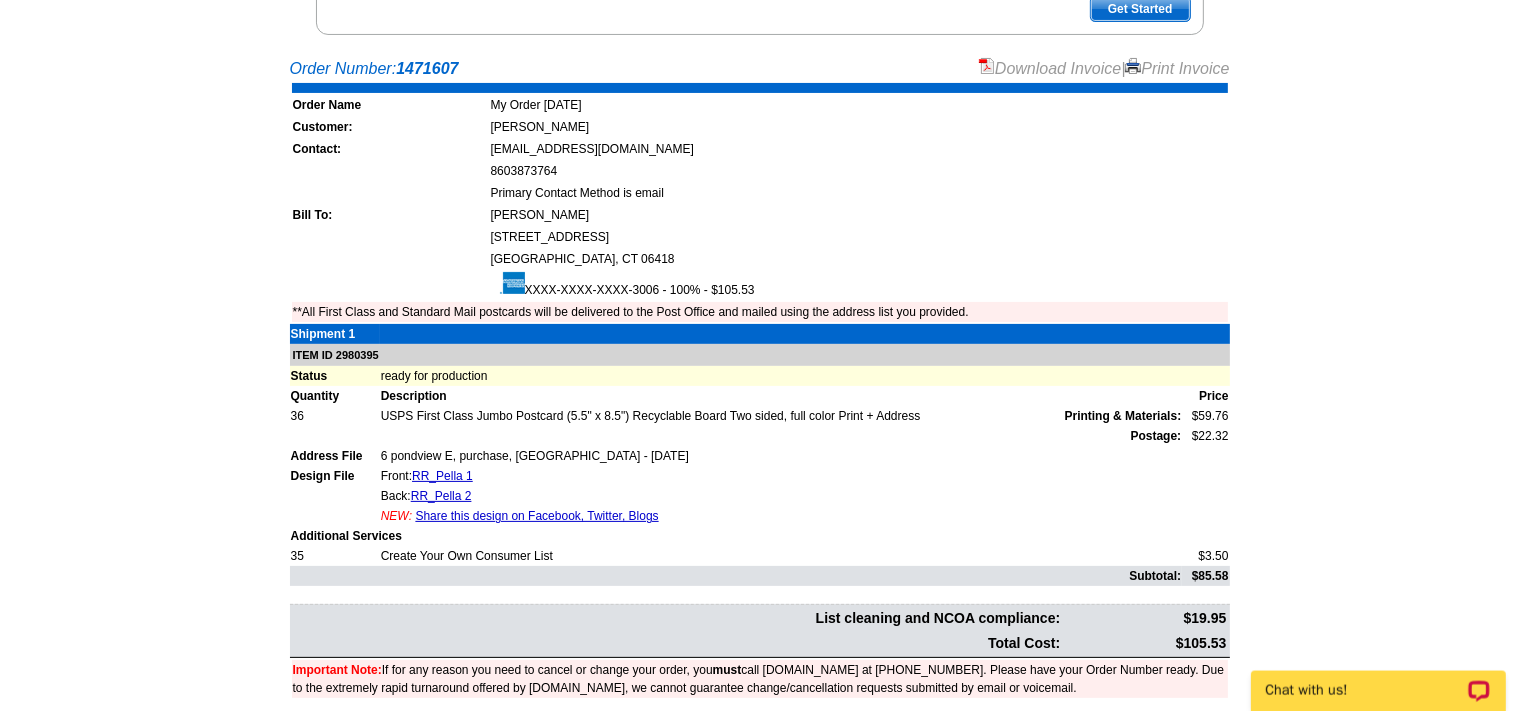 scroll, scrollTop: 422, scrollLeft: 0, axis: vertical 